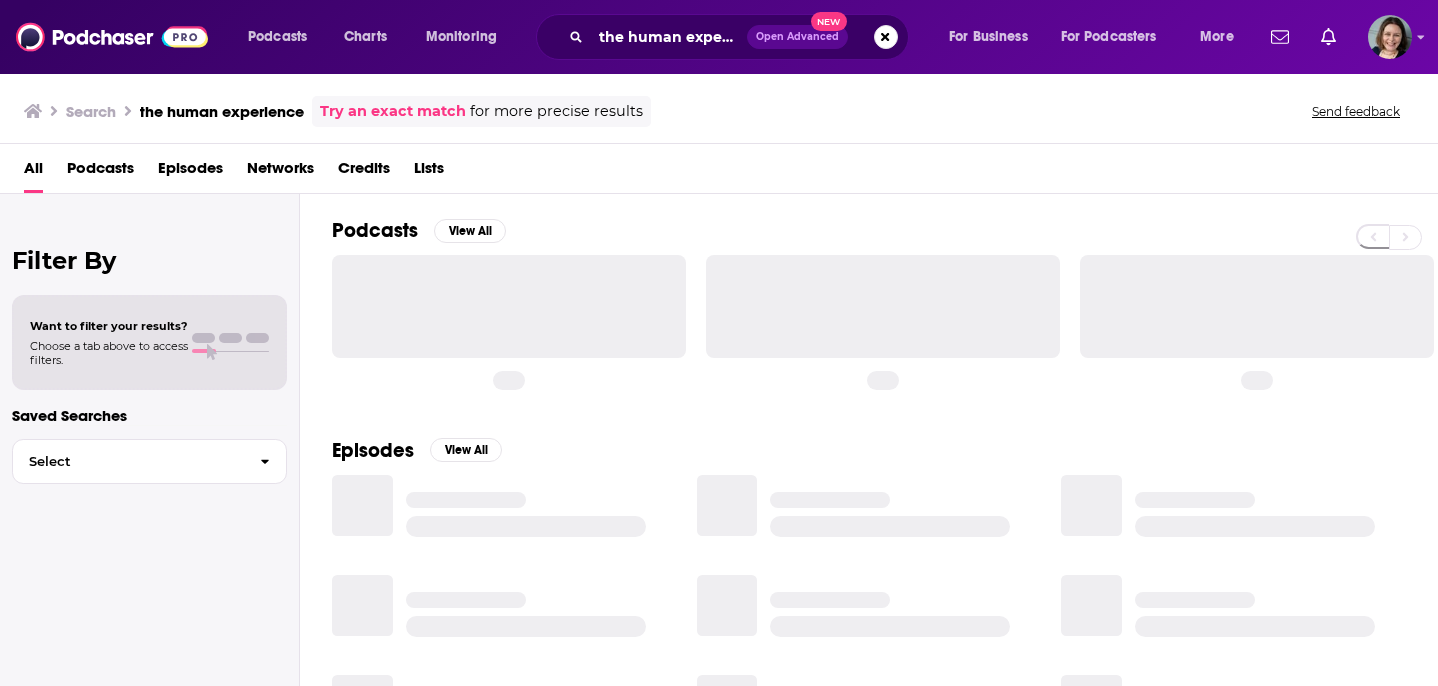 scroll, scrollTop: 0, scrollLeft: 0, axis: both 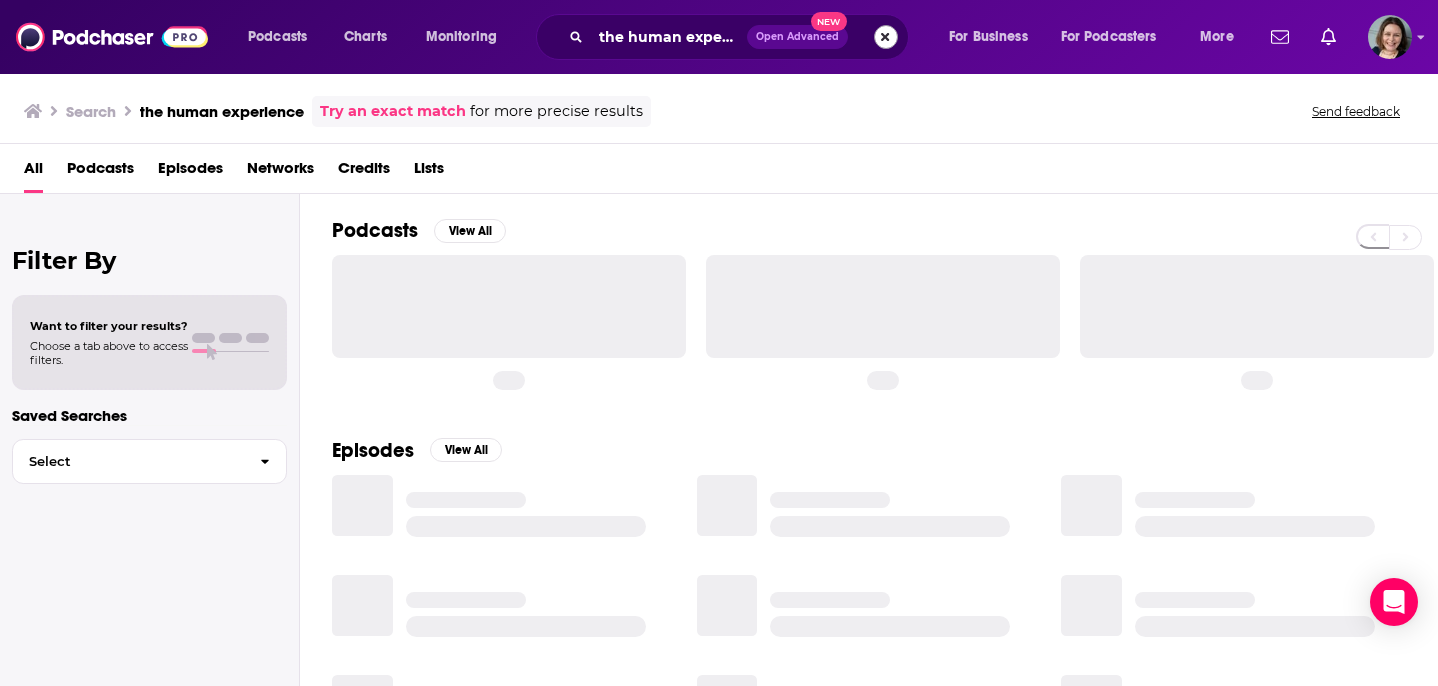 click at bounding box center [886, 37] 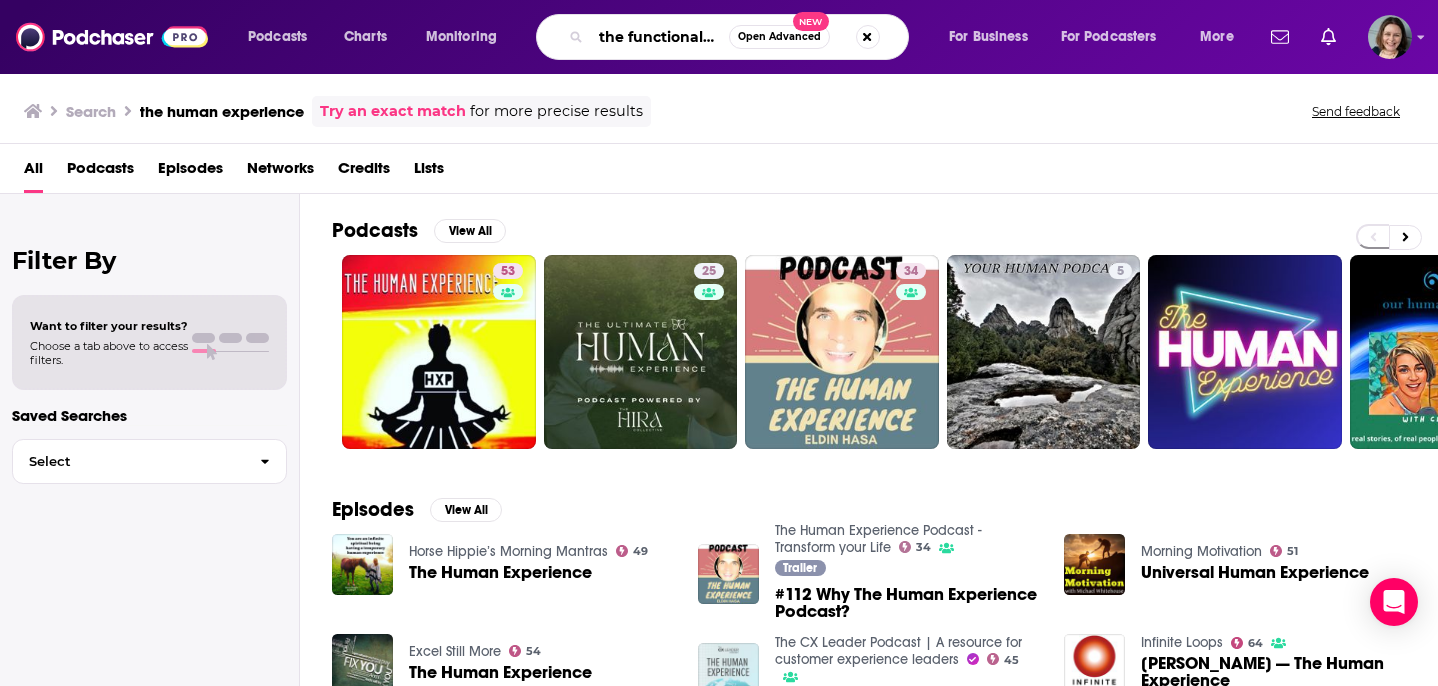 type on "the functional and integrative medicine podcast" 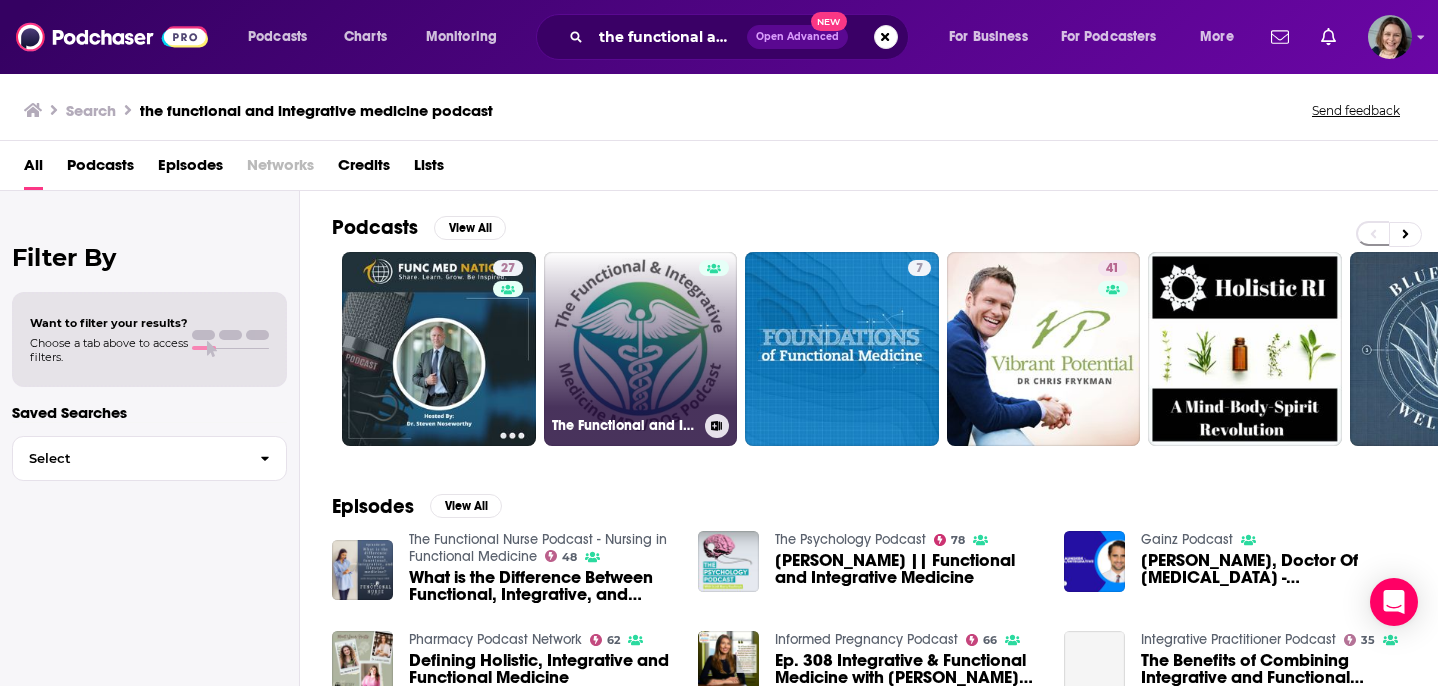 click on "The Functional and Integrative Medicine Podcast for MDs/DOs" at bounding box center [641, 349] 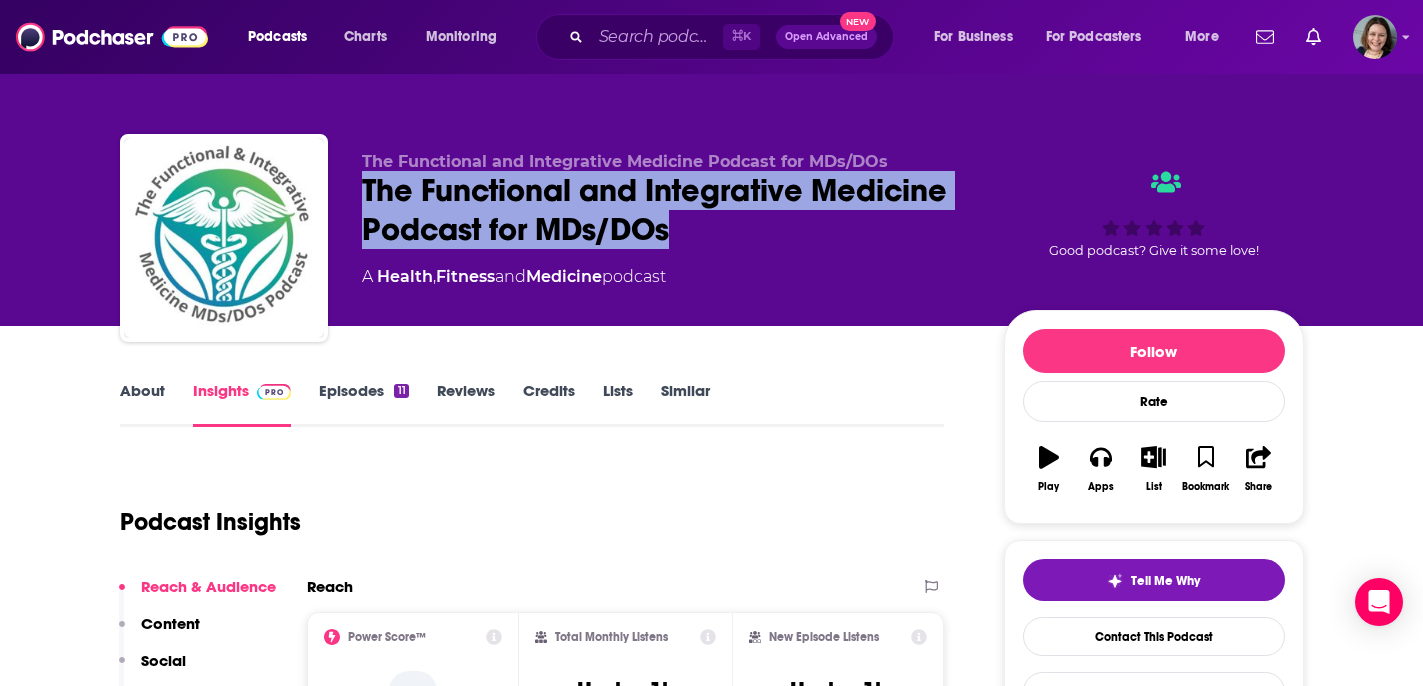 drag, startPoint x: 363, startPoint y: 186, endPoint x: 683, endPoint y: 227, distance: 322.61588 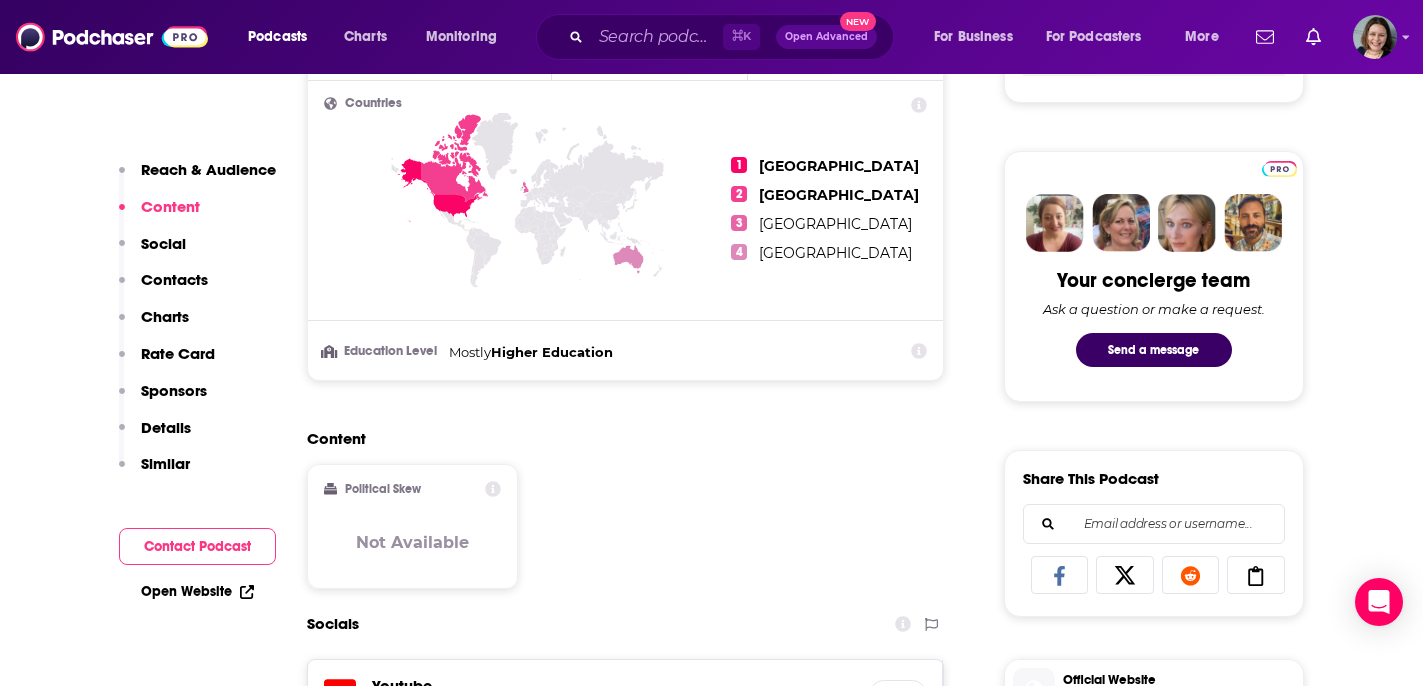 scroll, scrollTop: 0, scrollLeft: 0, axis: both 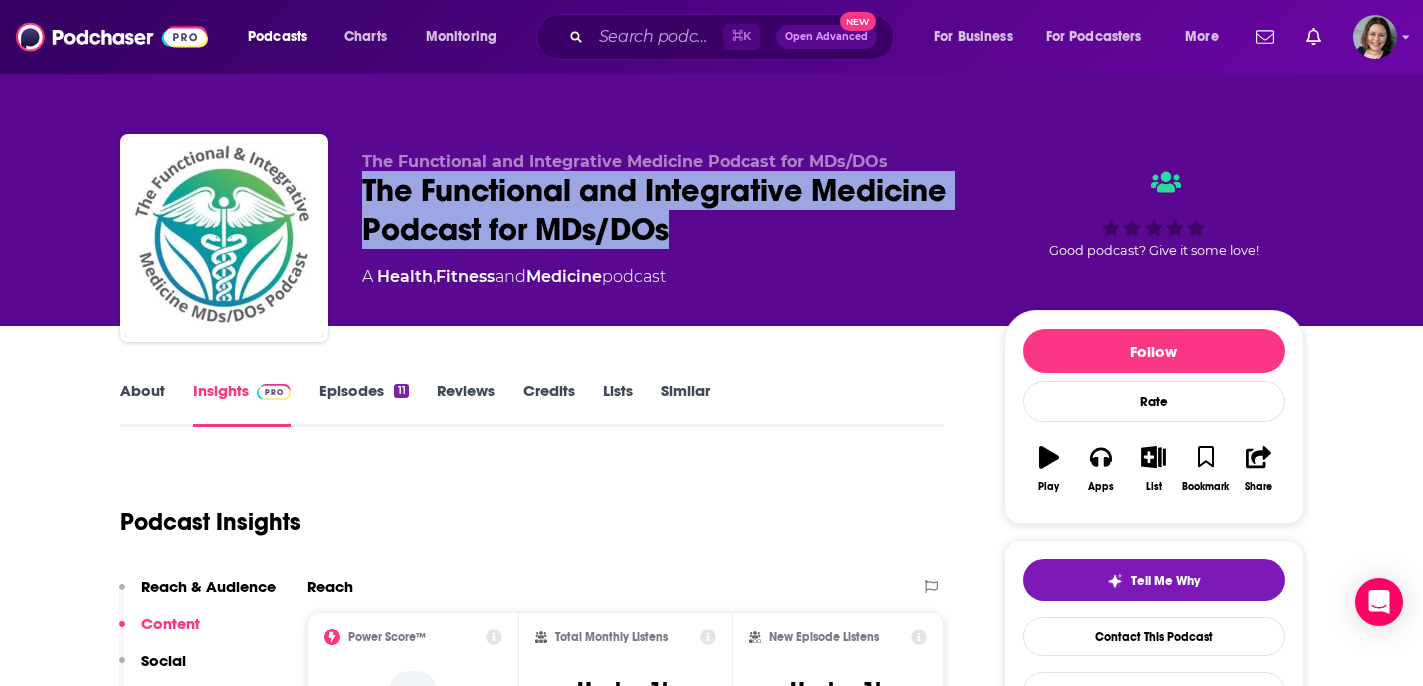 click on "About" at bounding box center (142, 404) 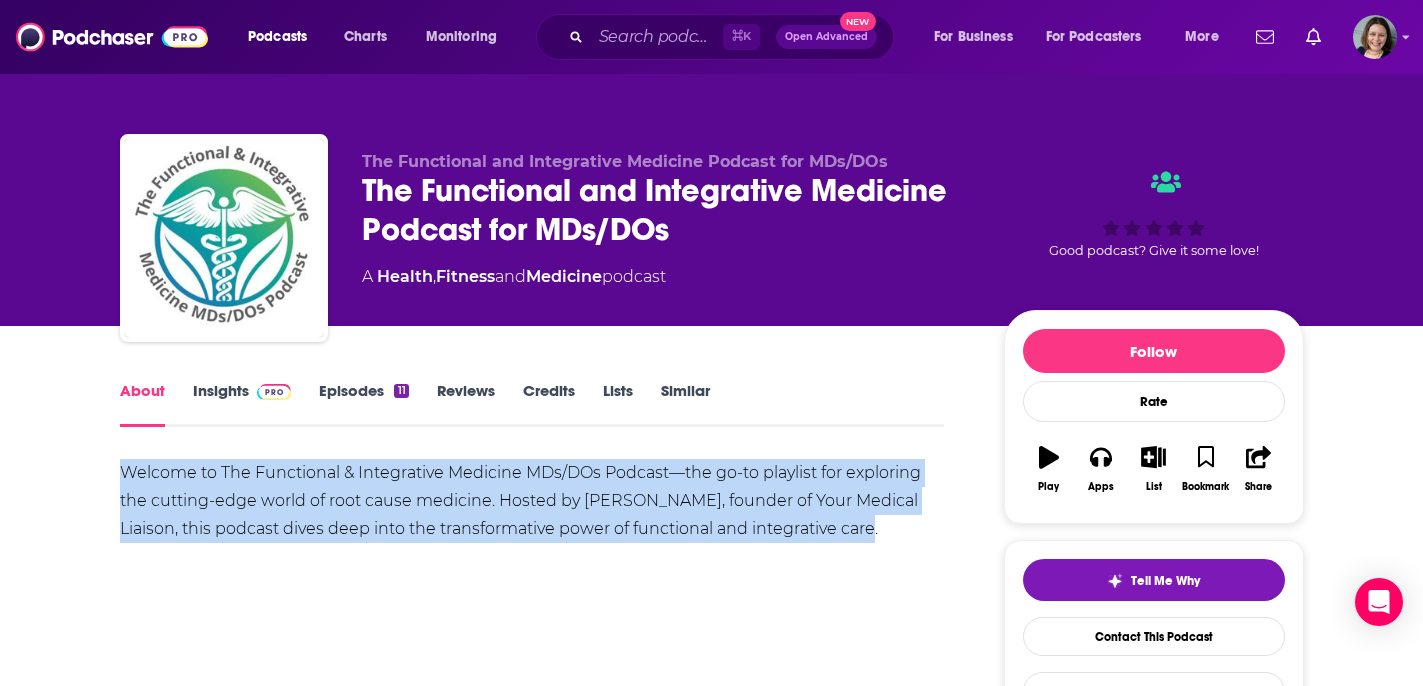 drag, startPoint x: 118, startPoint y: 470, endPoint x: 825, endPoint y: 524, distance: 709.05927 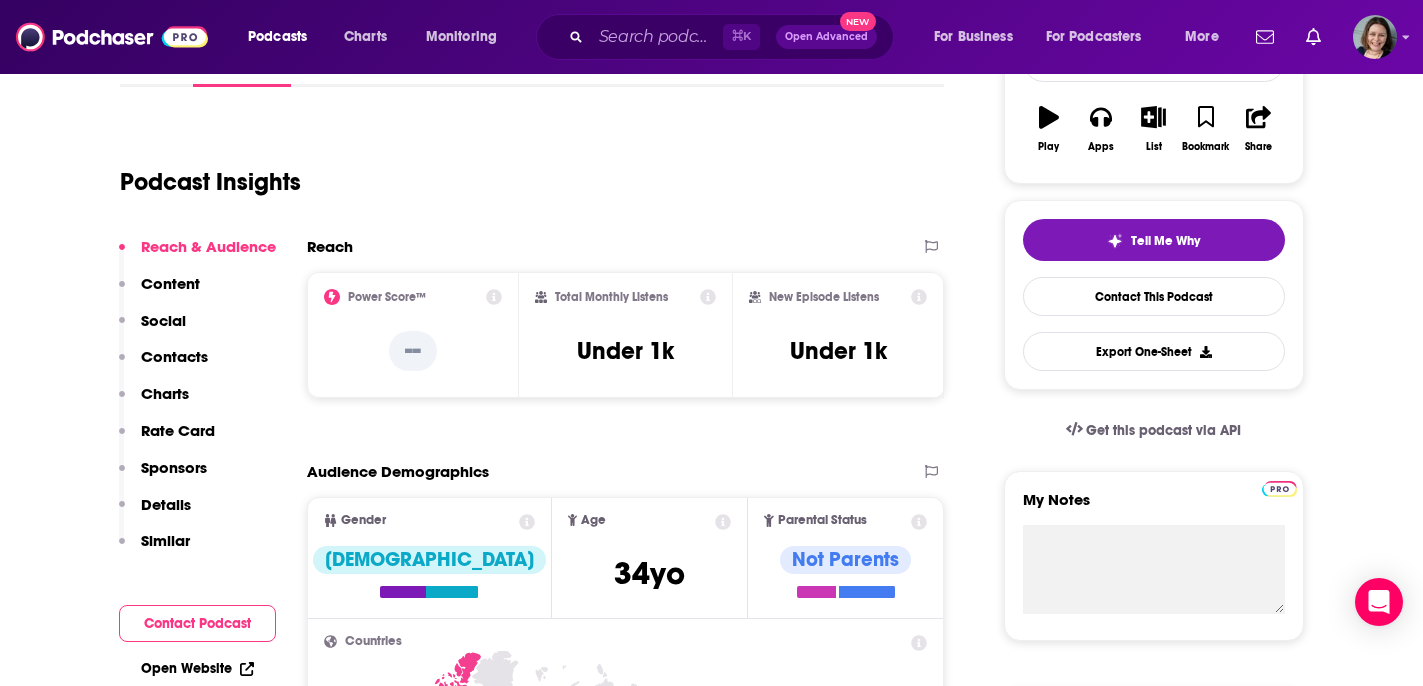 scroll, scrollTop: 354, scrollLeft: 0, axis: vertical 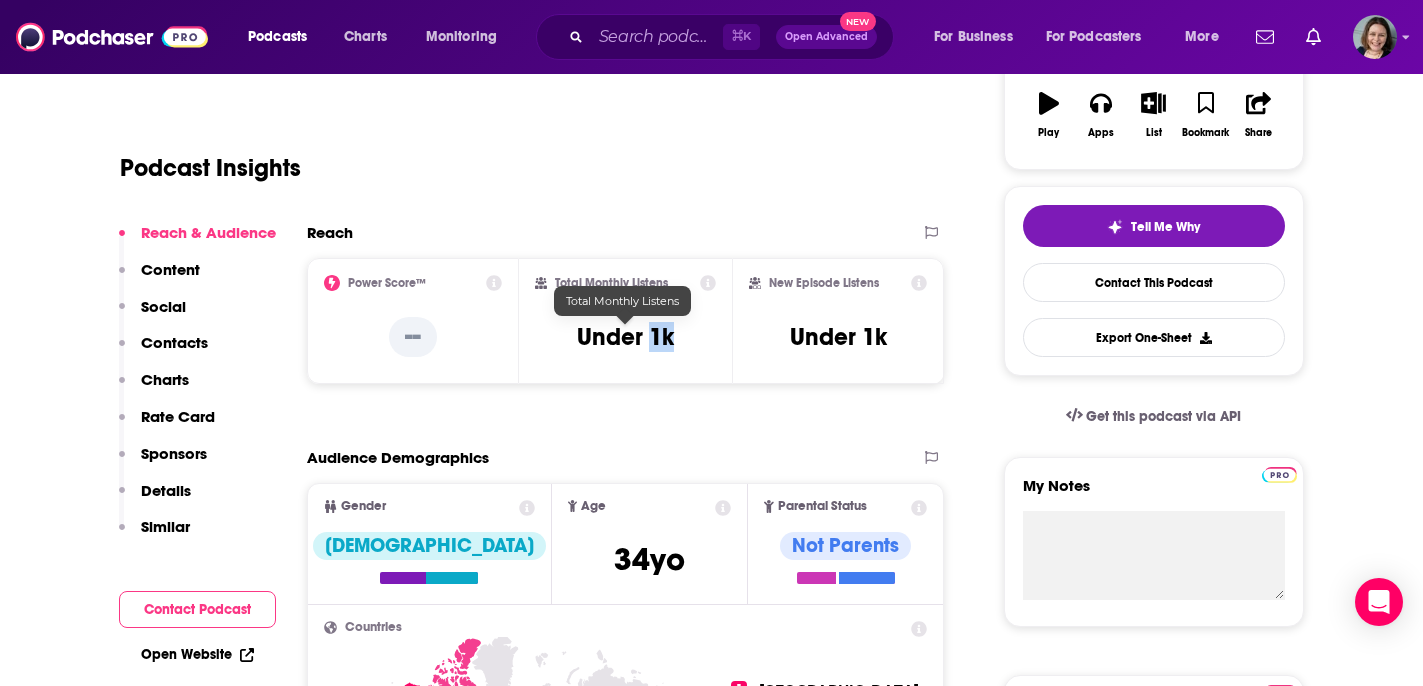 drag, startPoint x: 648, startPoint y: 339, endPoint x: 675, endPoint y: 342, distance: 27.166155 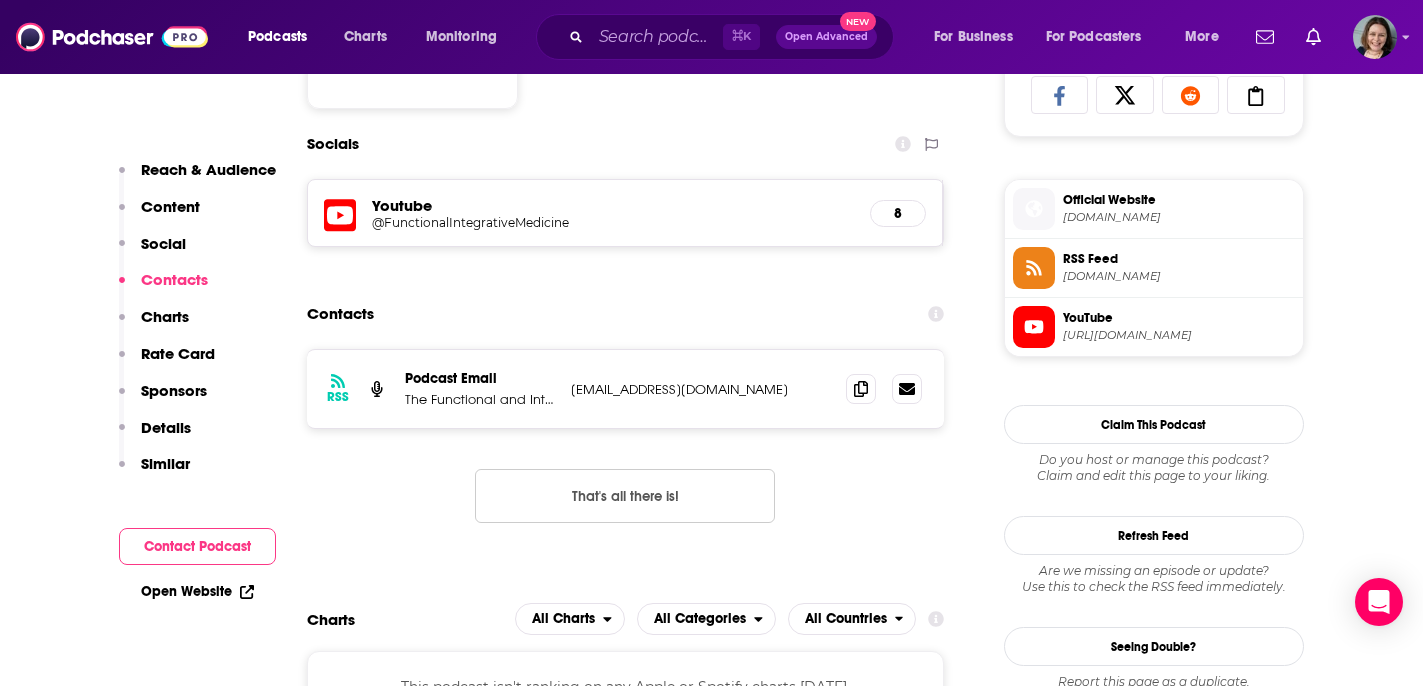 scroll, scrollTop: 1372, scrollLeft: 0, axis: vertical 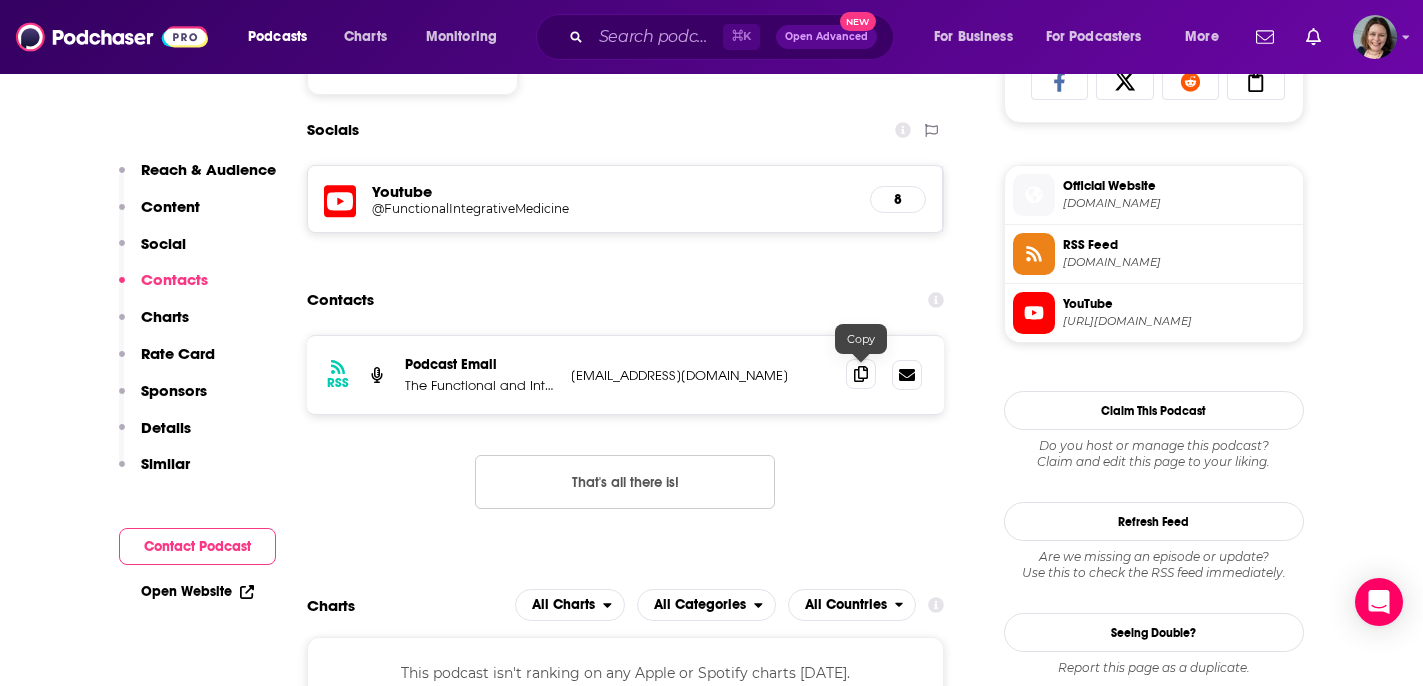 click 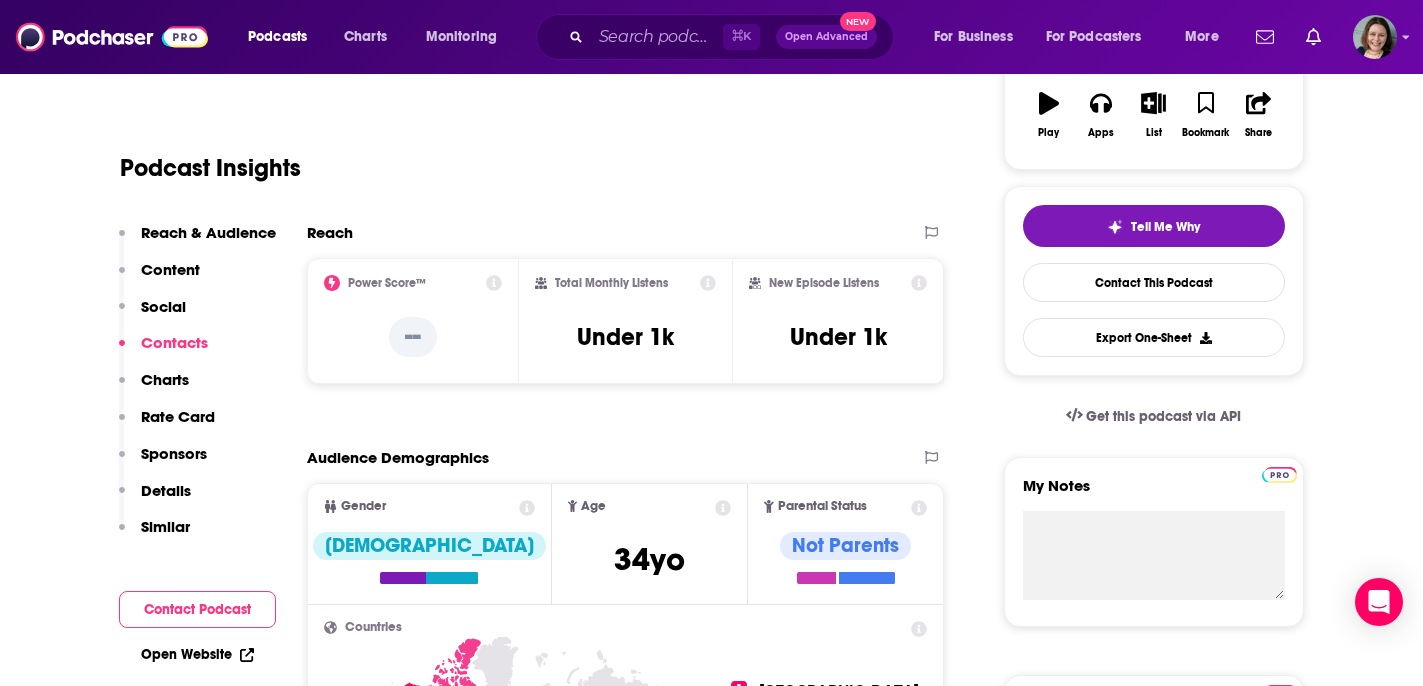 scroll, scrollTop: 0, scrollLeft: 0, axis: both 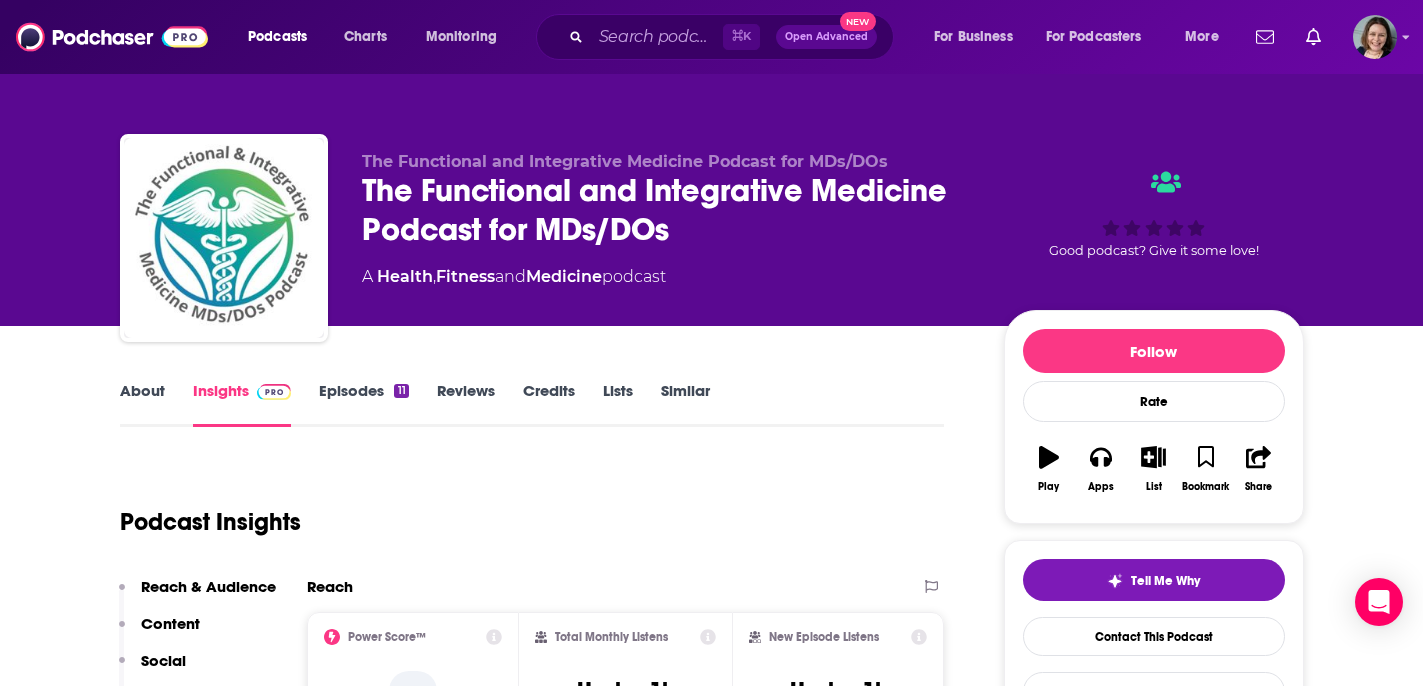 click on "Episodes 11" at bounding box center [363, 404] 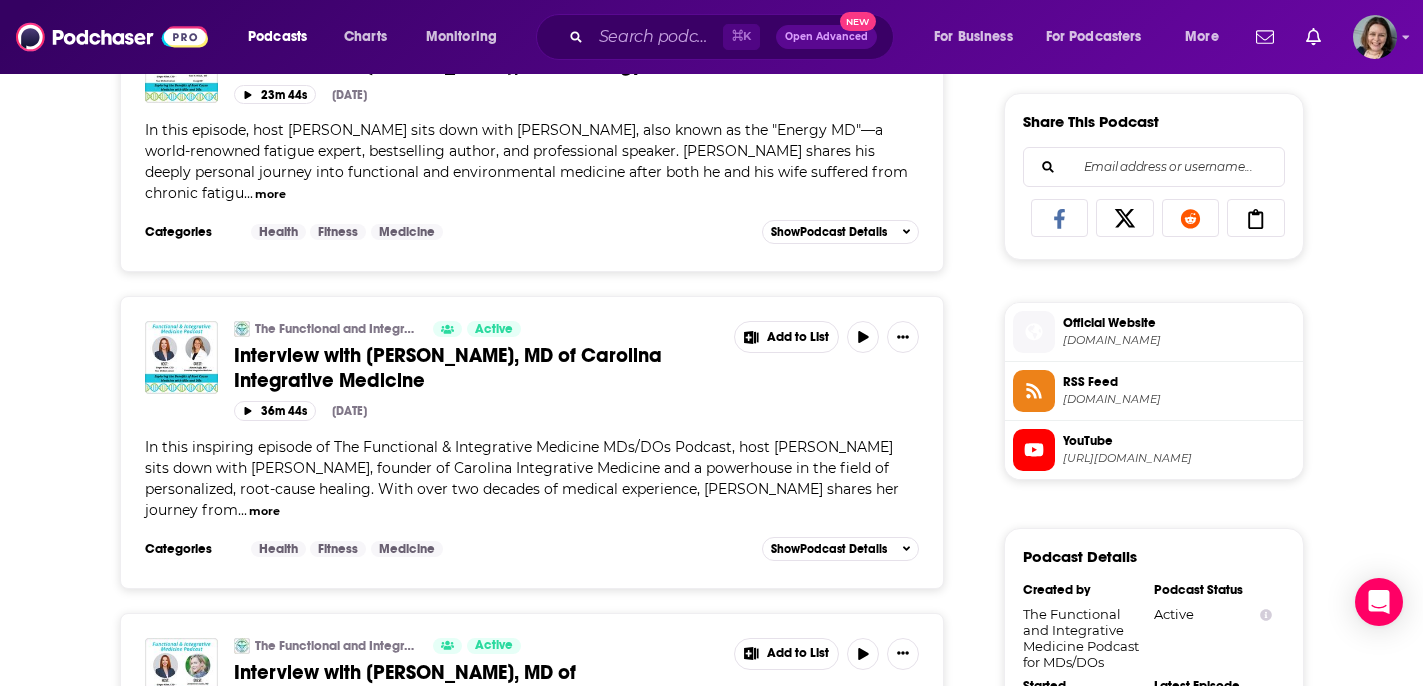 scroll, scrollTop: 1241, scrollLeft: 0, axis: vertical 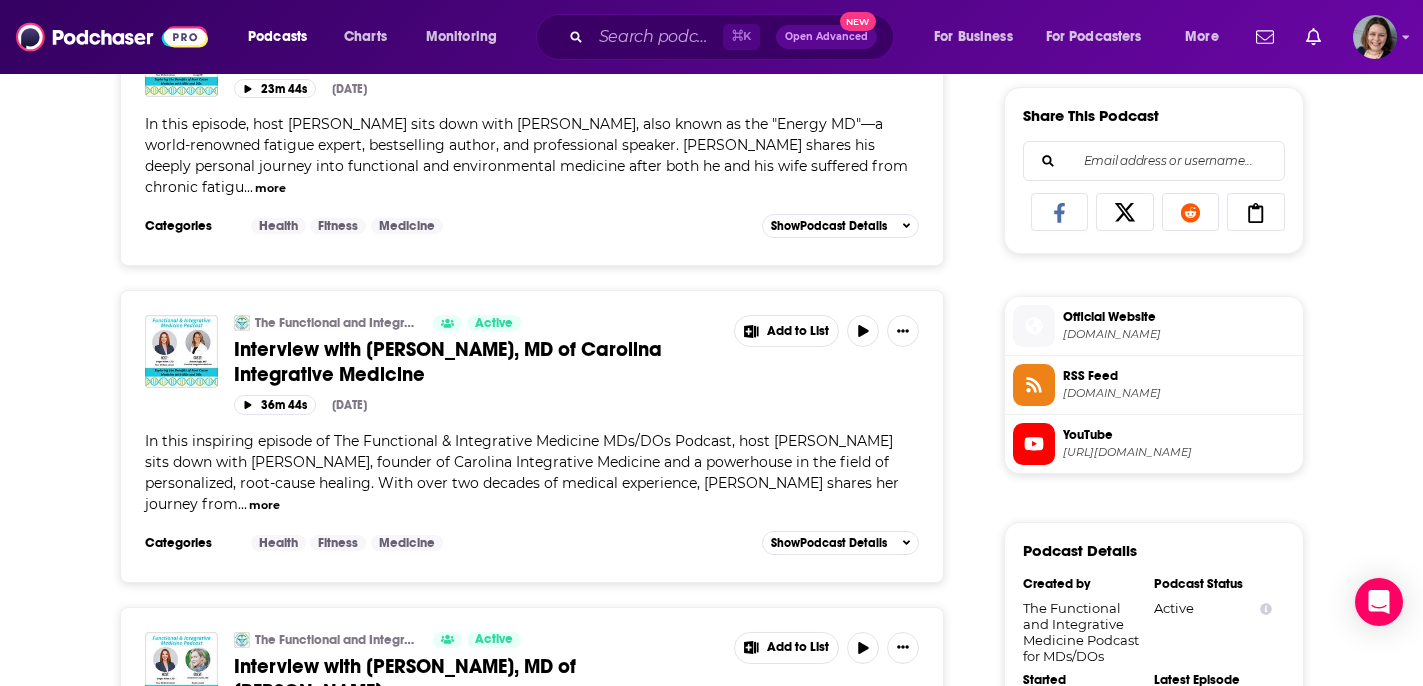 click on "more" at bounding box center (264, 505) 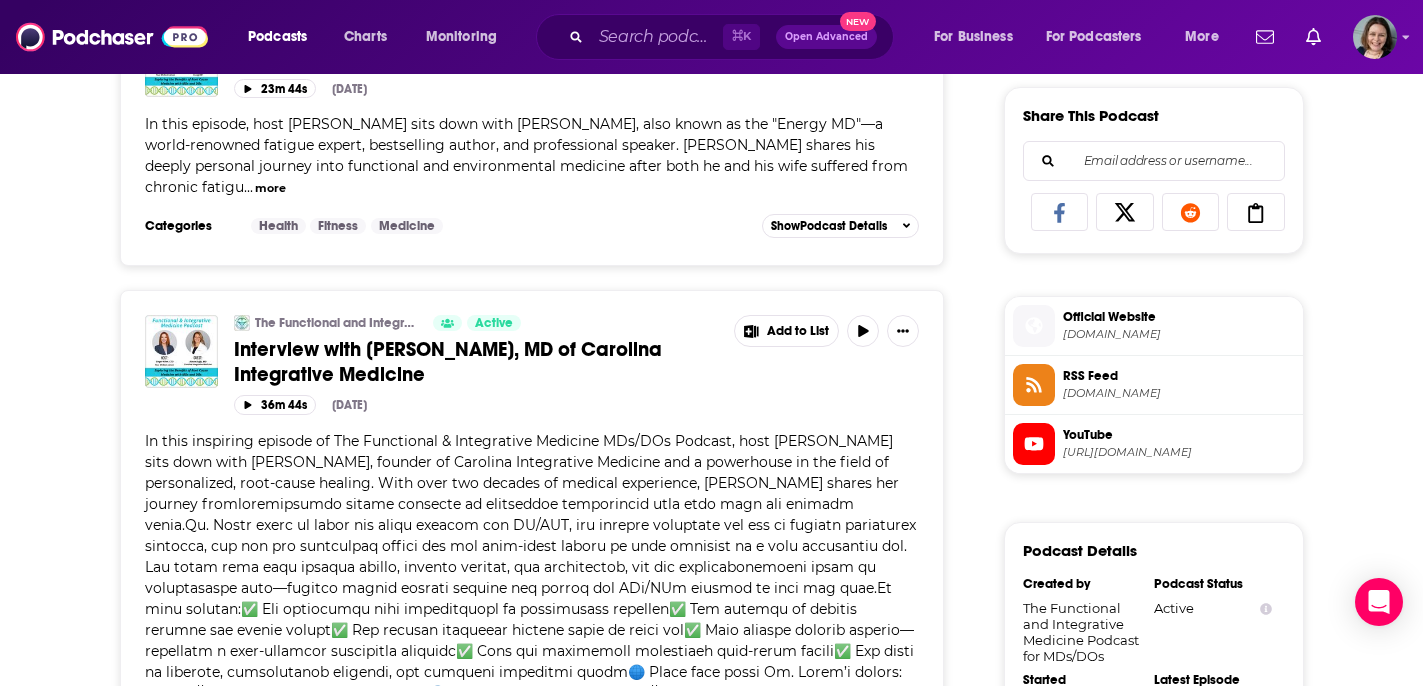 click on "Interview with Aimee Duffy, MD of Carolina Integrative Medicine" at bounding box center [448, 362] 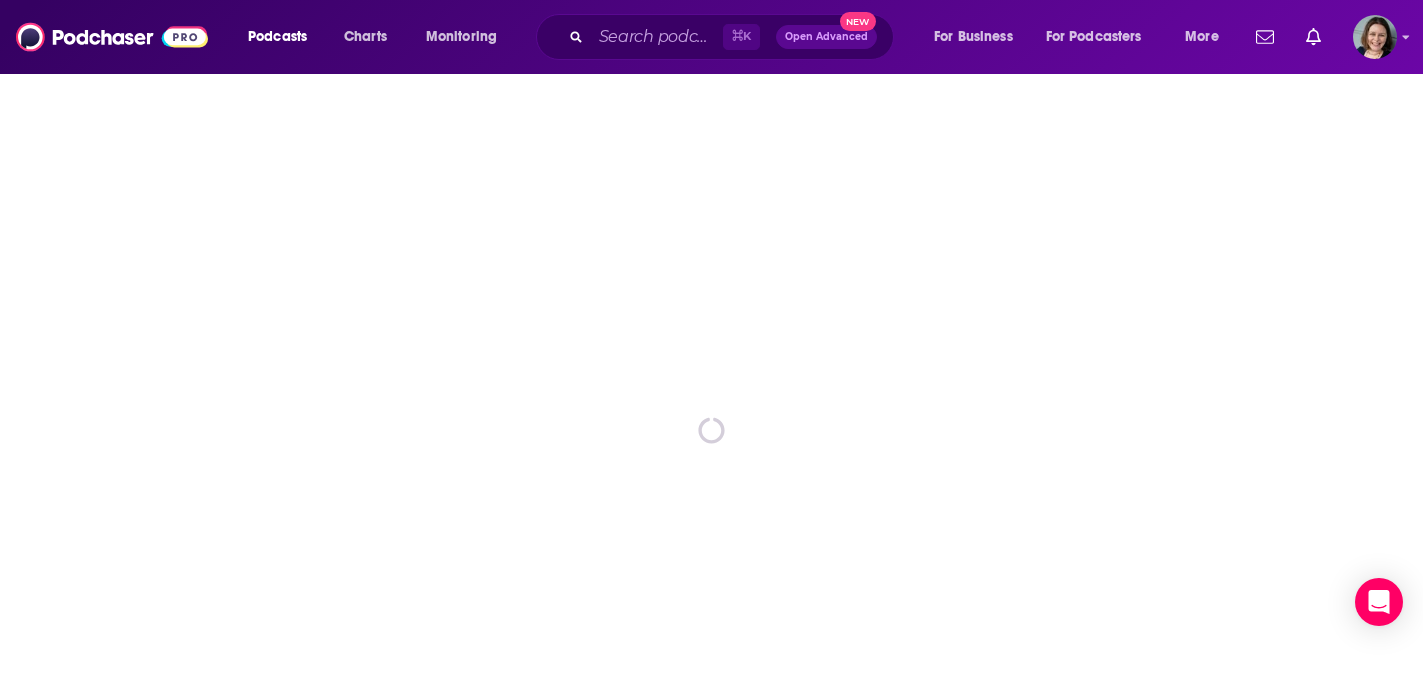 scroll, scrollTop: 0, scrollLeft: 0, axis: both 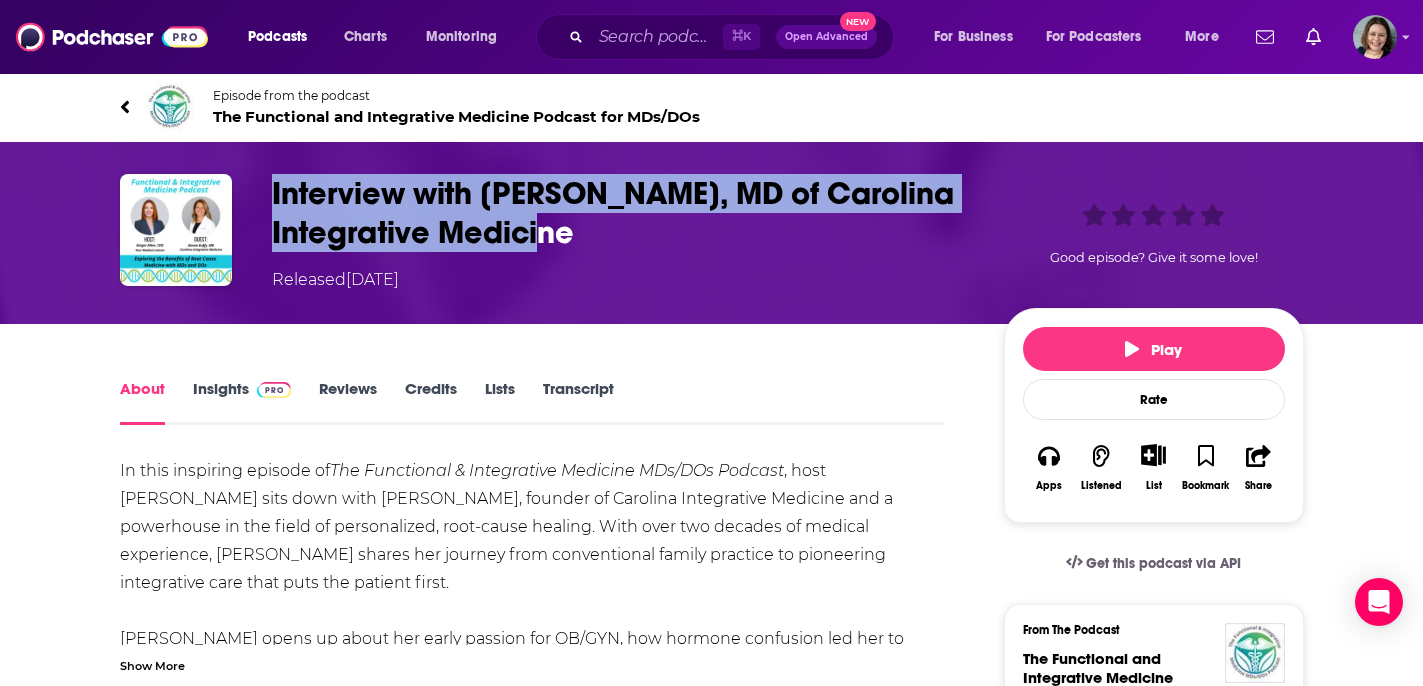 drag, startPoint x: 274, startPoint y: 192, endPoint x: 572, endPoint y: 238, distance: 301.52945 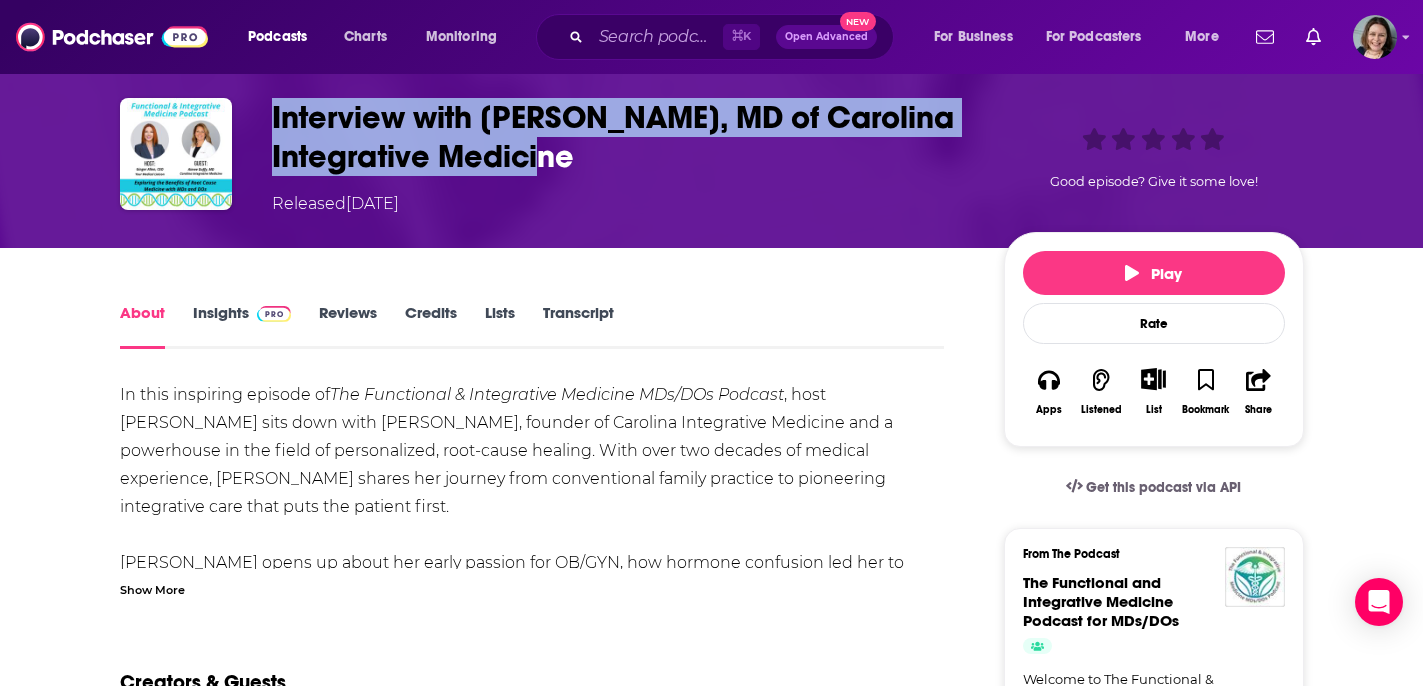 scroll, scrollTop: 99, scrollLeft: 0, axis: vertical 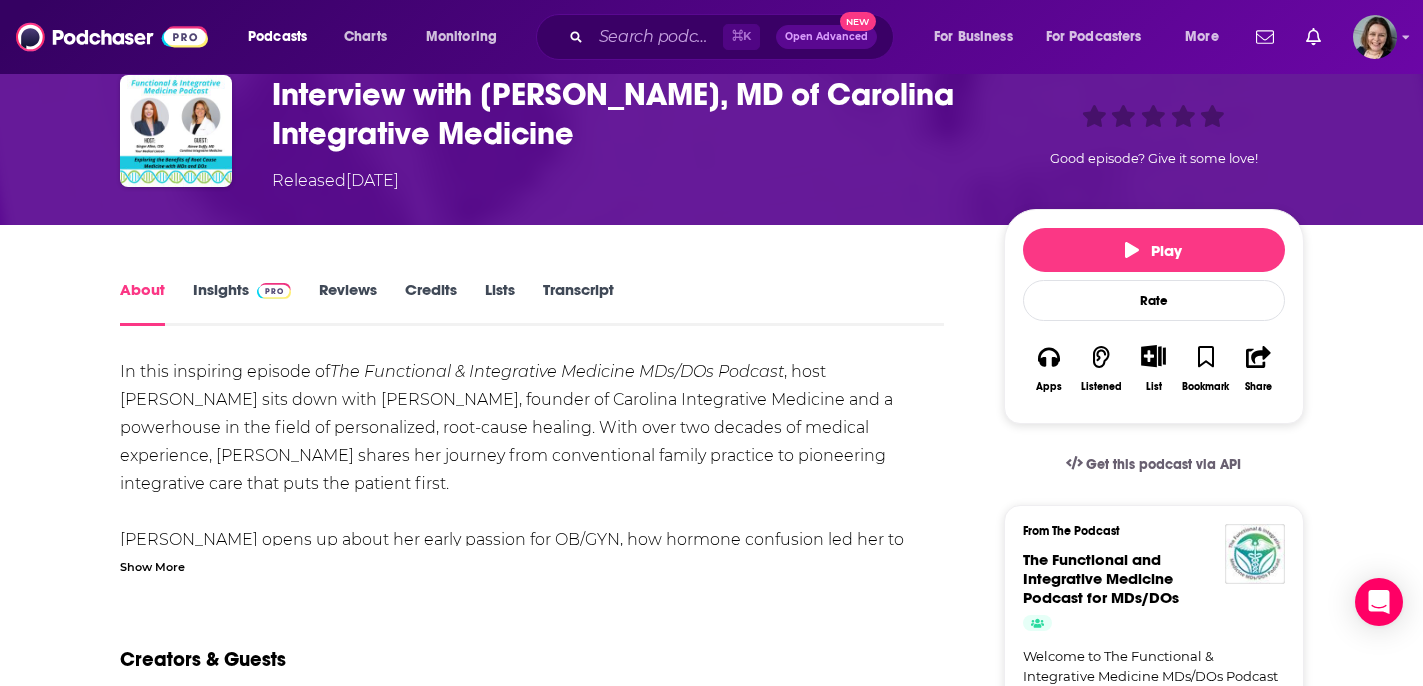 click on "Show More" at bounding box center (152, 565) 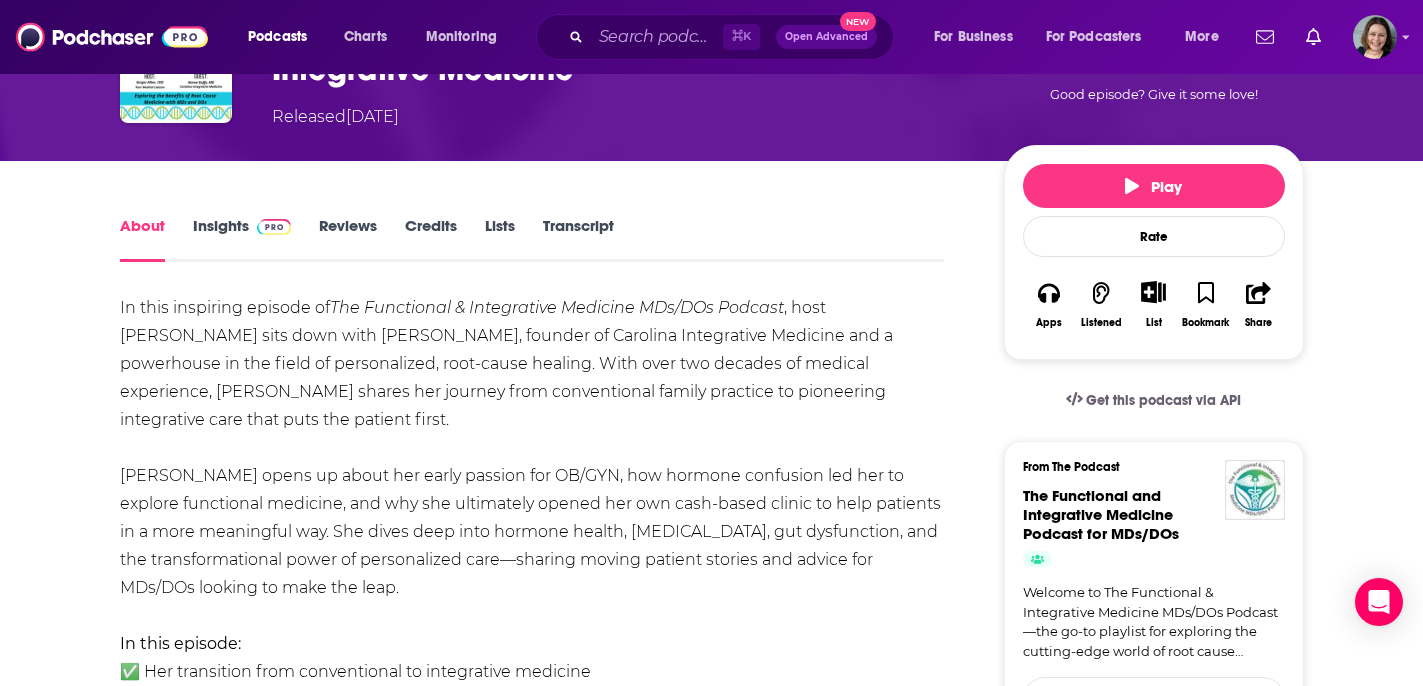 scroll, scrollTop: 174, scrollLeft: 0, axis: vertical 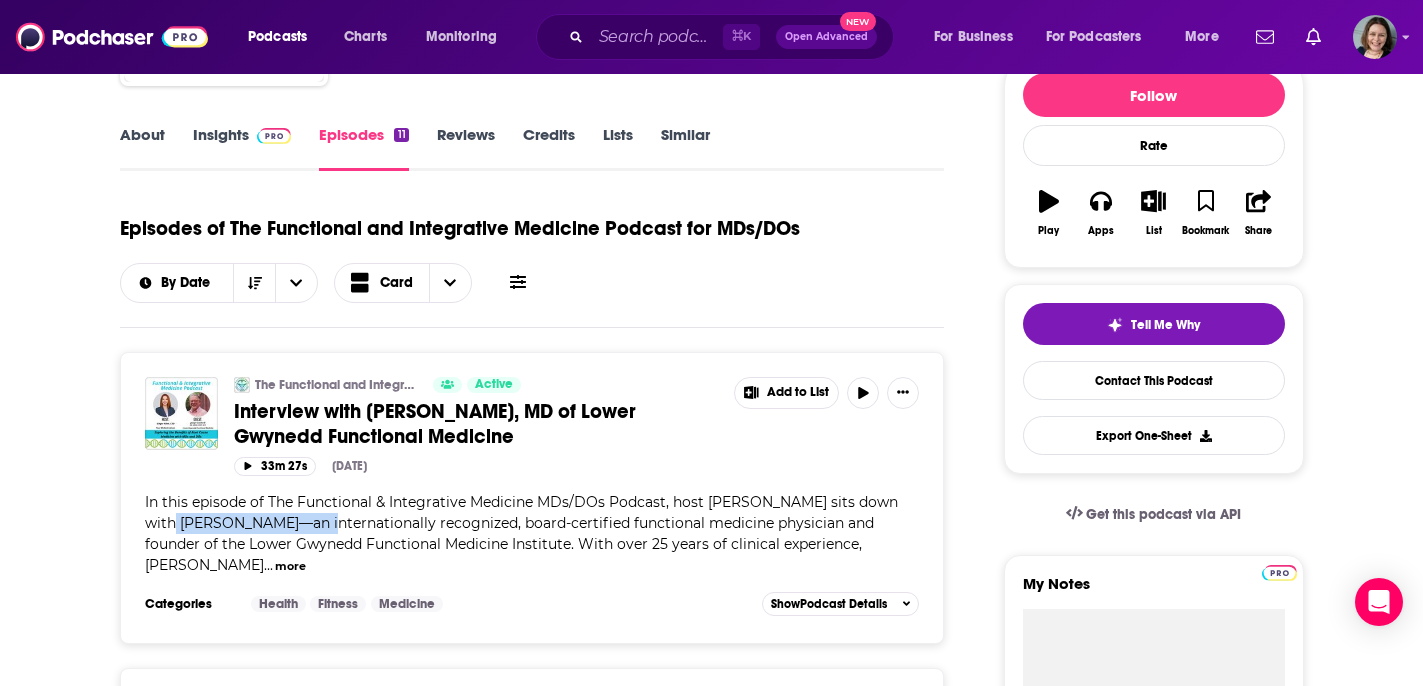 drag, startPoint x: 143, startPoint y: 525, endPoint x: 285, endPoint y: 530, distance: 142.088 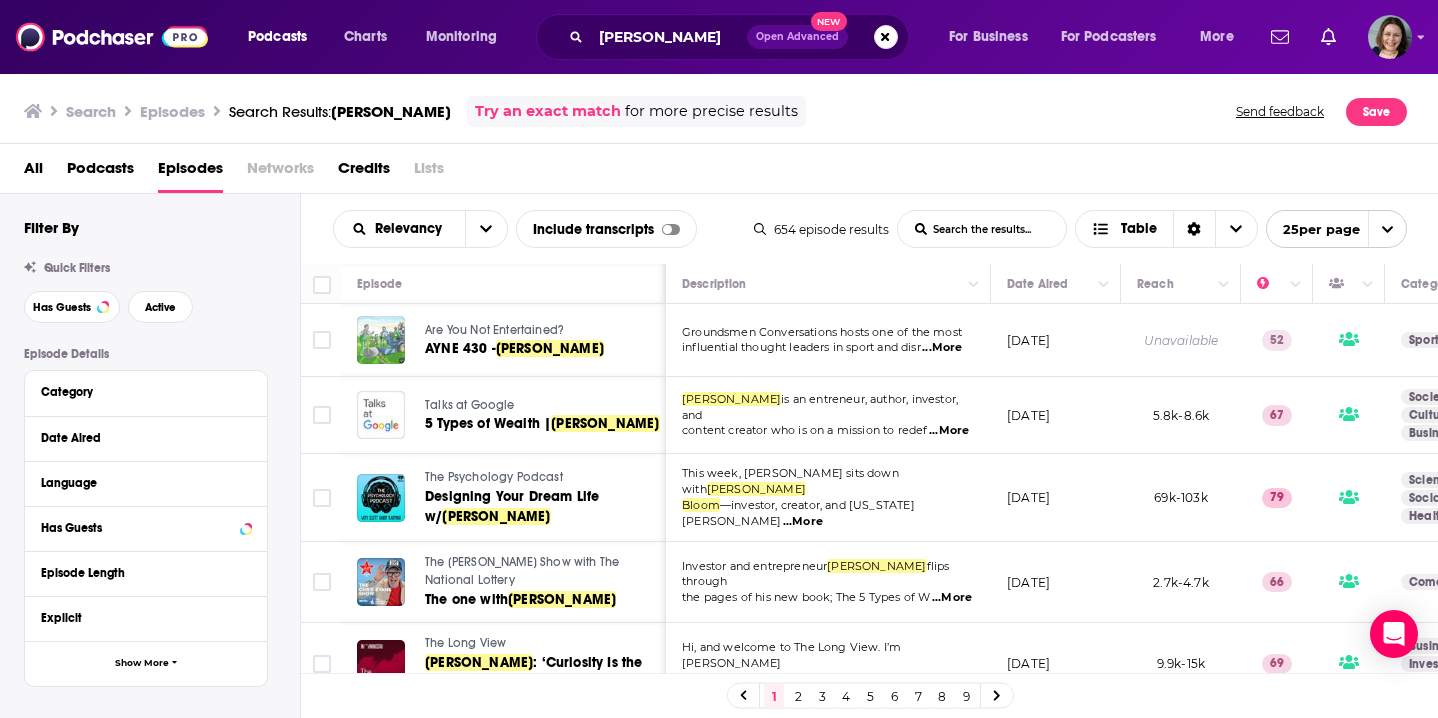 scroll, scrollTop: 0, scrollLeft: 0, axis: both 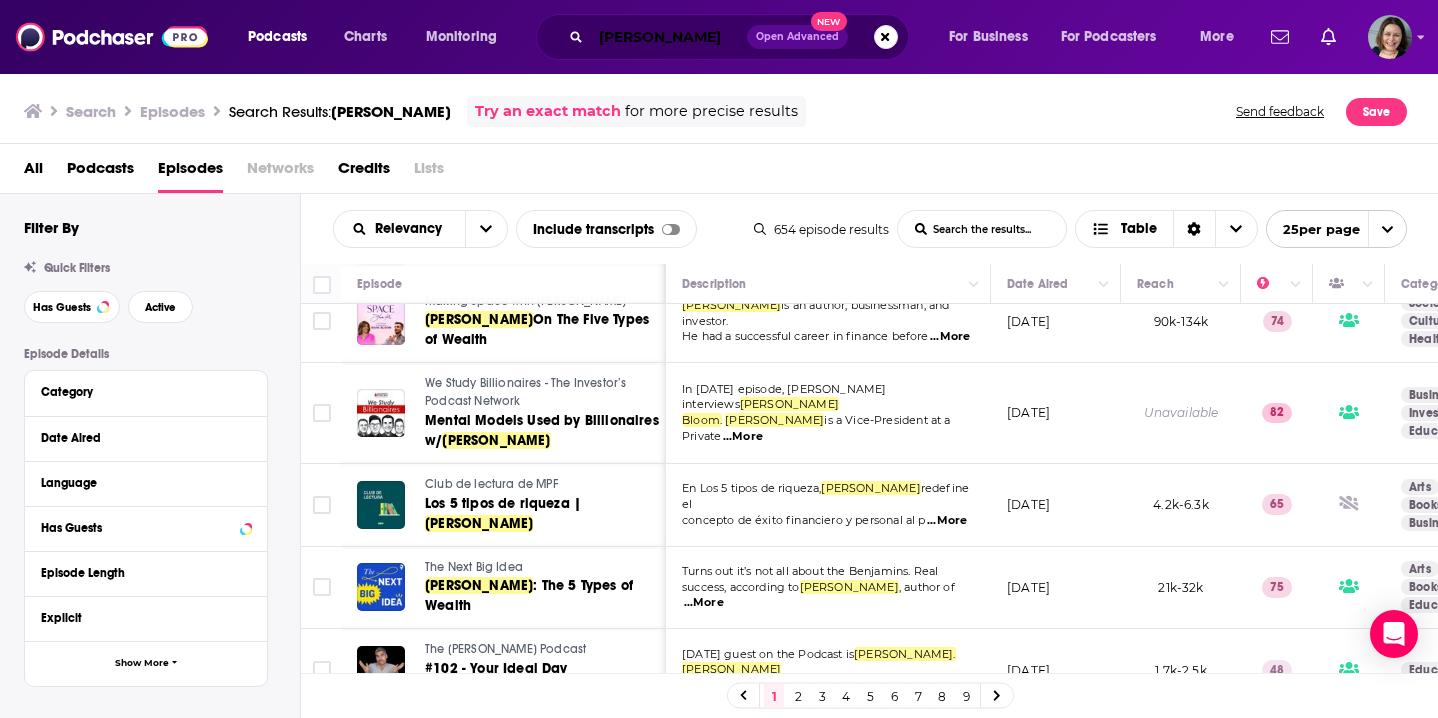 click on "[PERSON_NAME]" at bounding box center [669, 37] 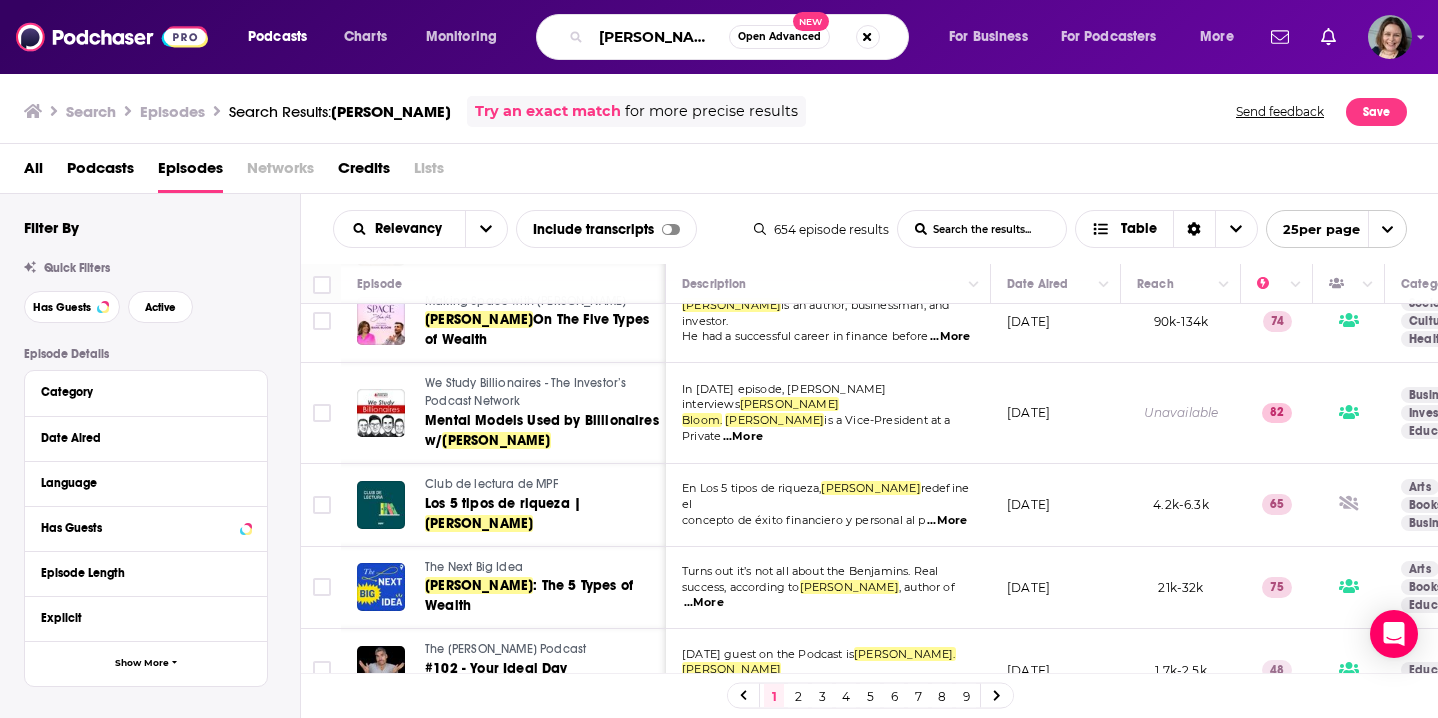 drag, startPoint x: 703, startPoint y: 37, endPoint x: 542, endPoint y: 31, distance: 161.11176 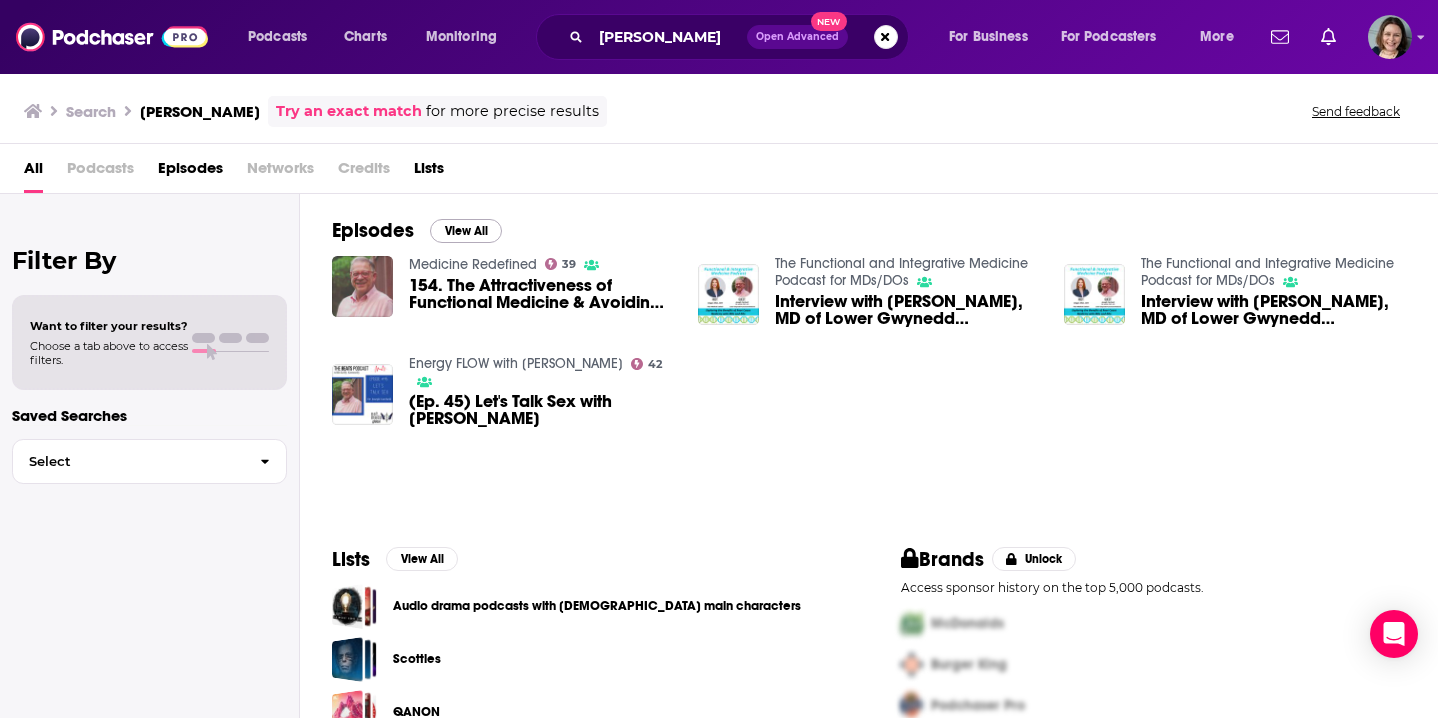 click on "View All" at bounding box center [466, 231] 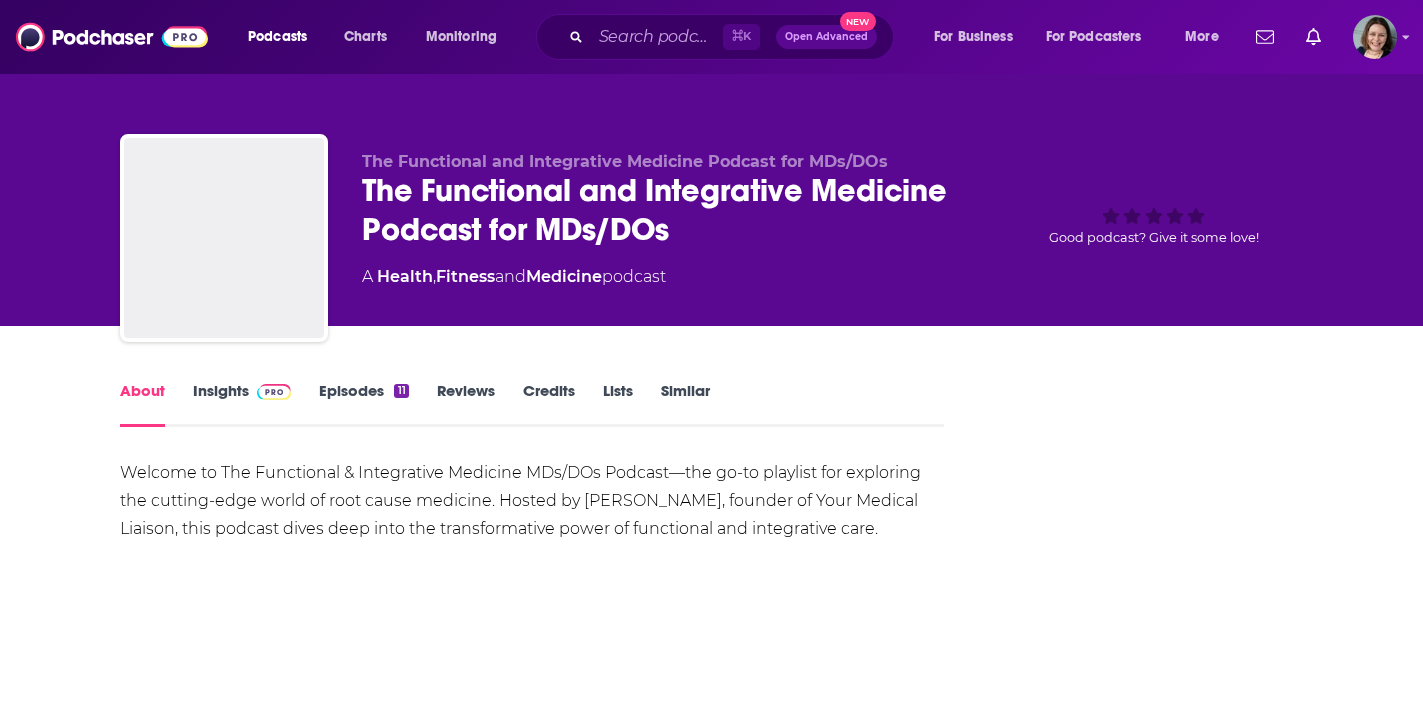 scroll, scrollTop: 0, scrollLeft: 0, axis: both 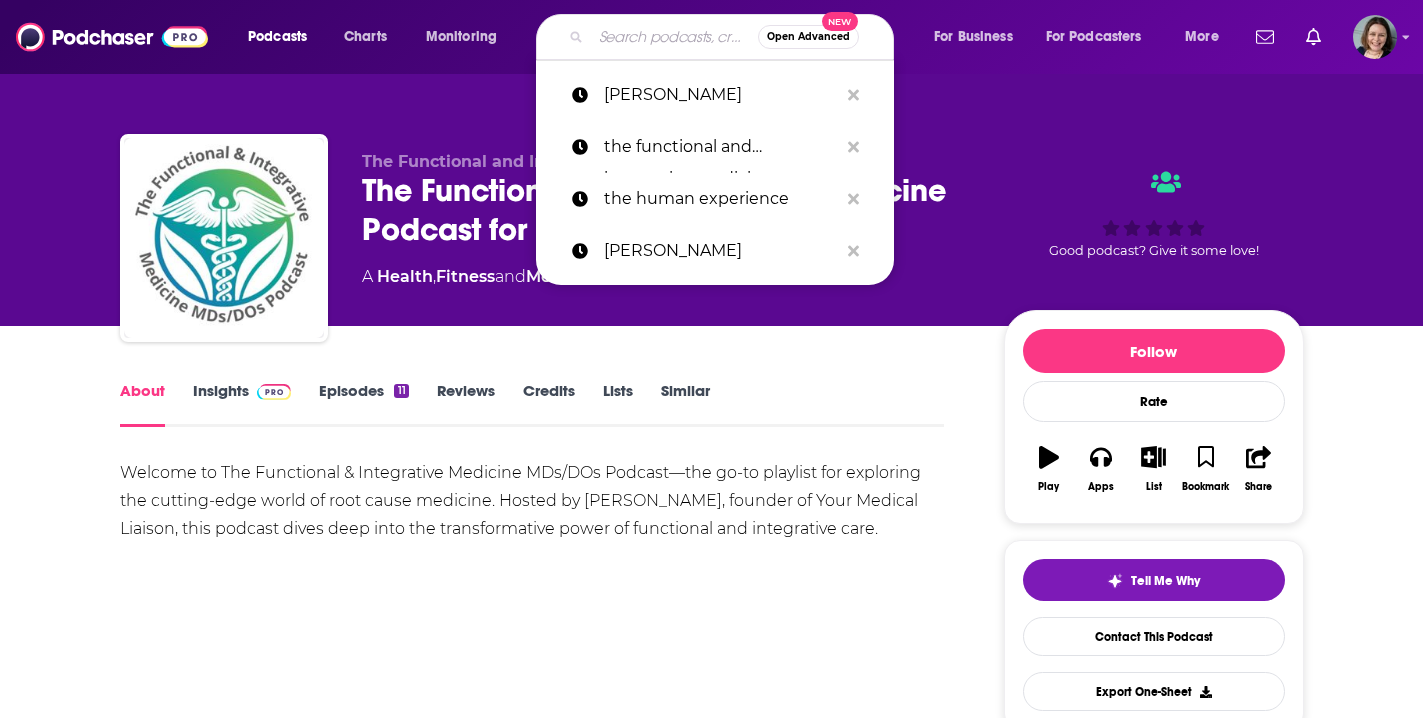 click at bounding box center [674, 37] 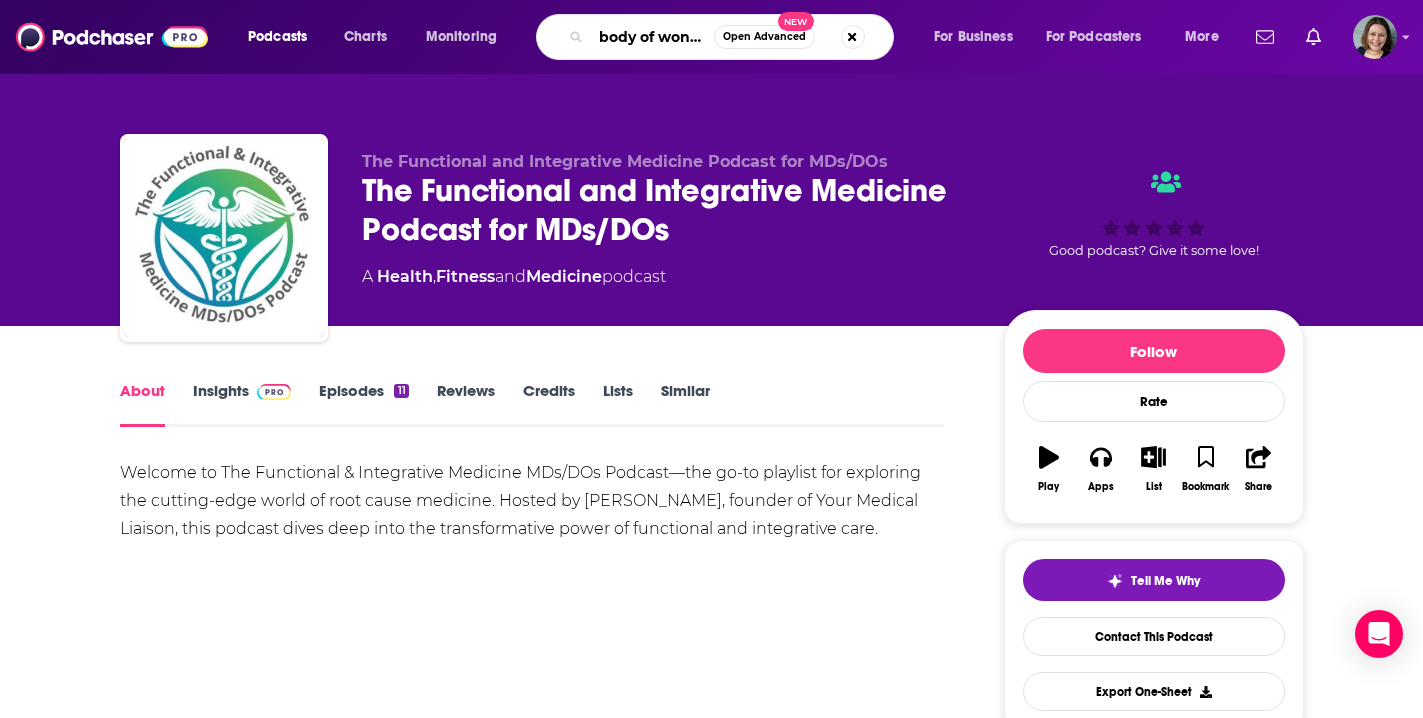 type on "body of wonder" 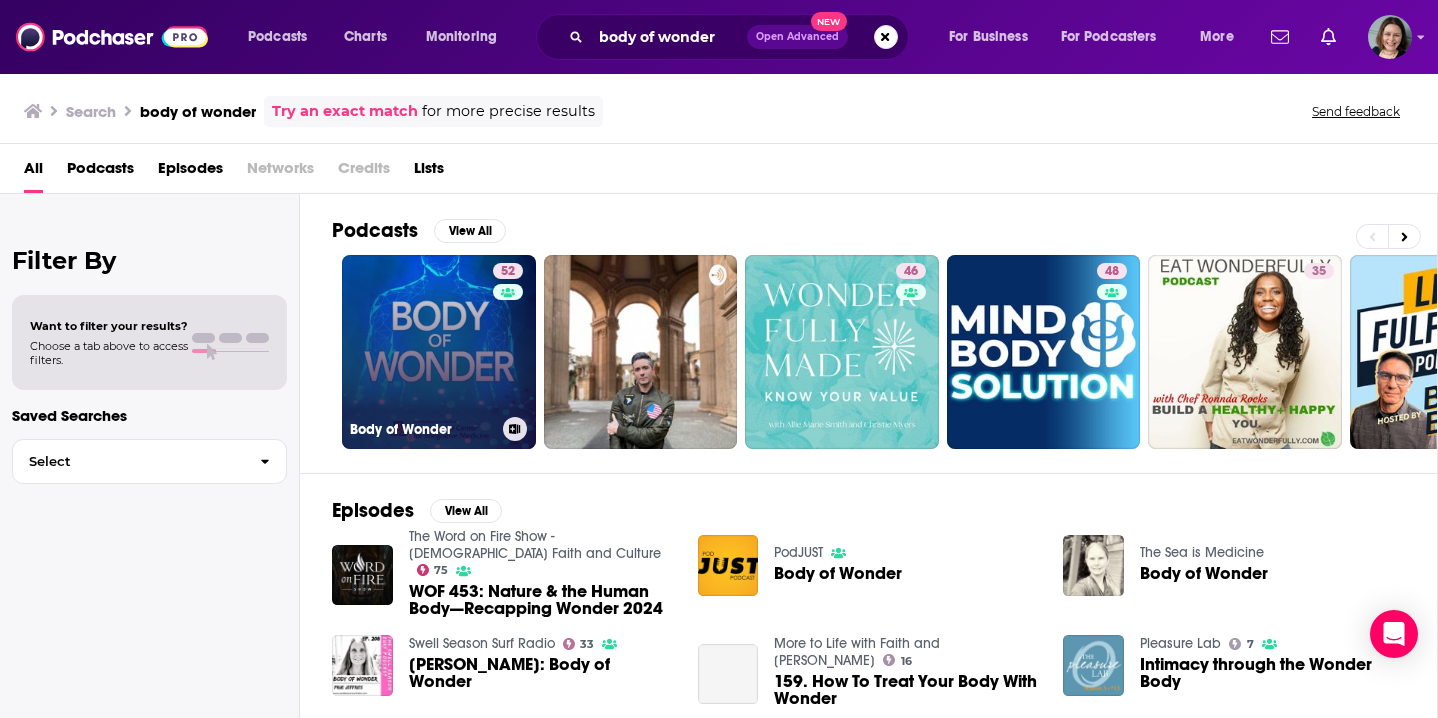 click on "52 Body of Wonder" at bounding box center (439, 352) 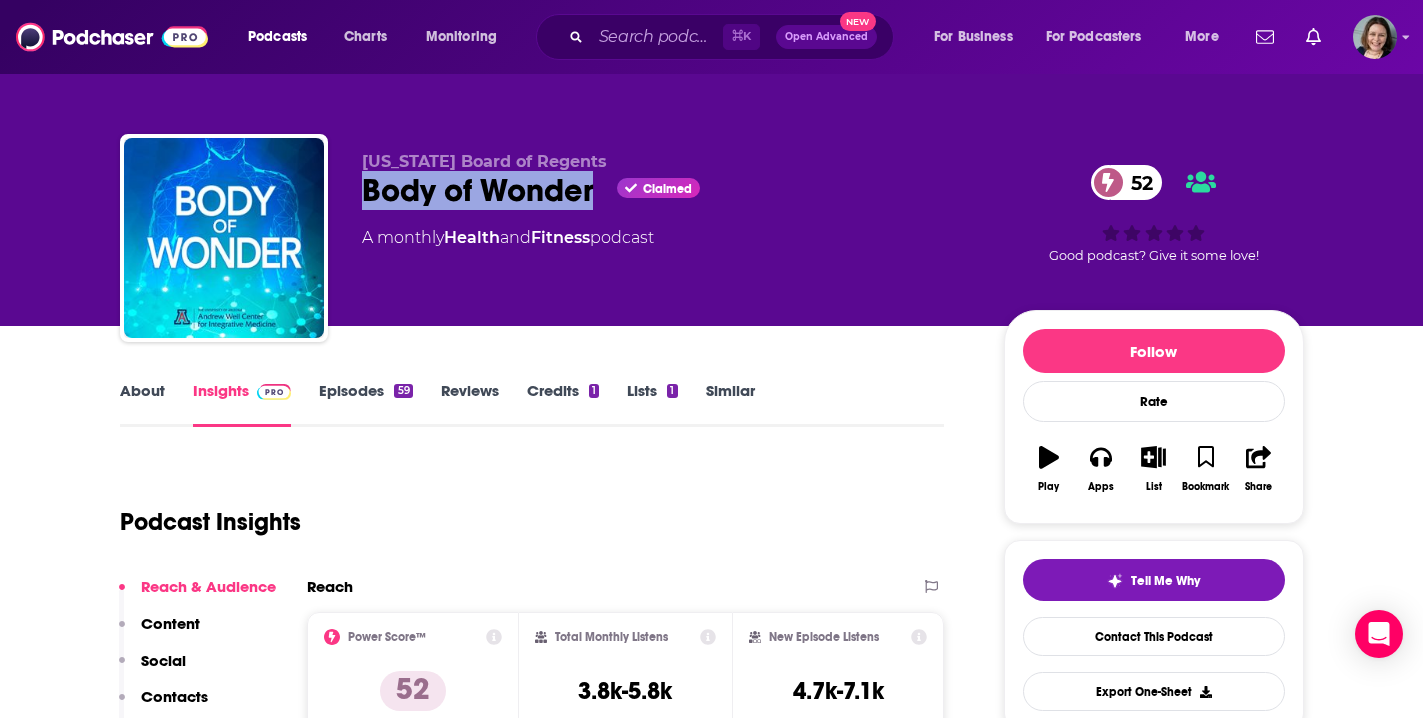 drag, startPoint x: 364, startPoint y: 191, endPoint x: 590, endPoint y: 188, distance: 226.01991 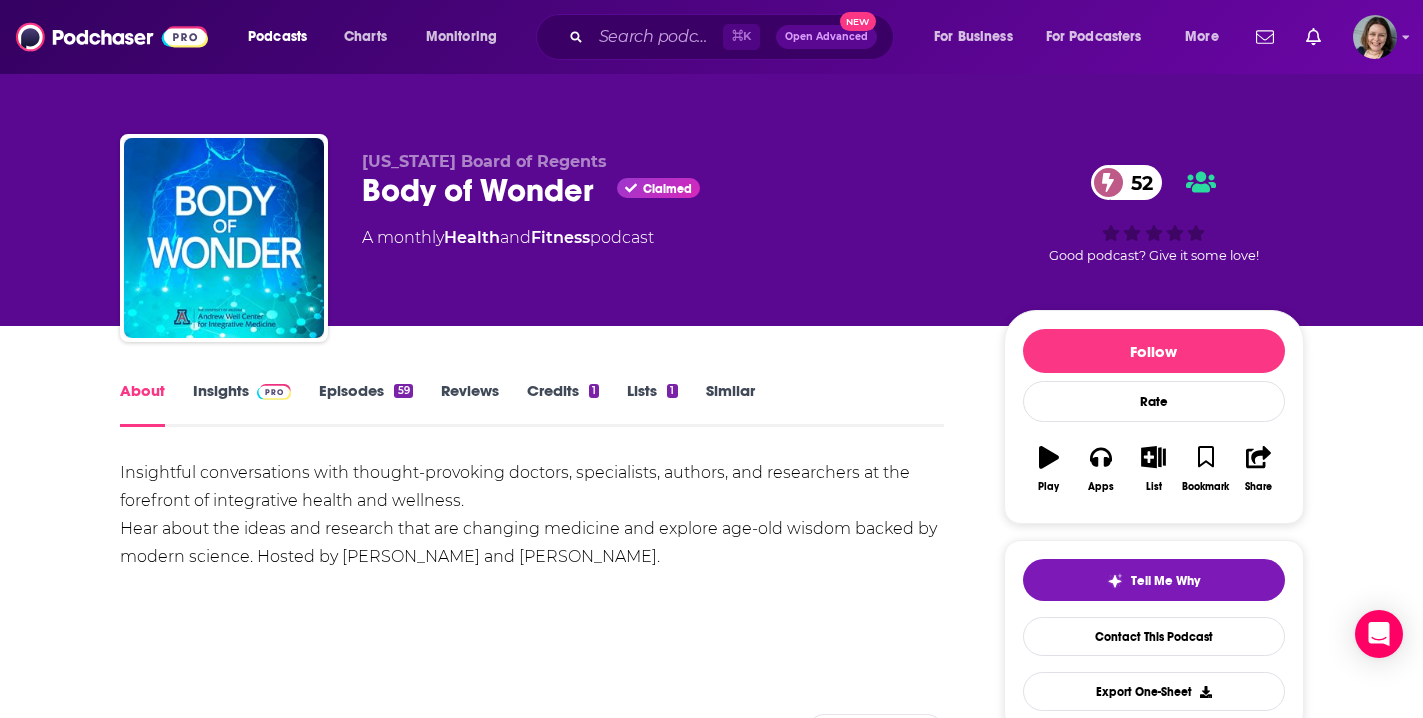 drag, startPoint x: 118, startPoint y: 472, endPoint x: 679, endPoint y: 547, distance: 565.99115 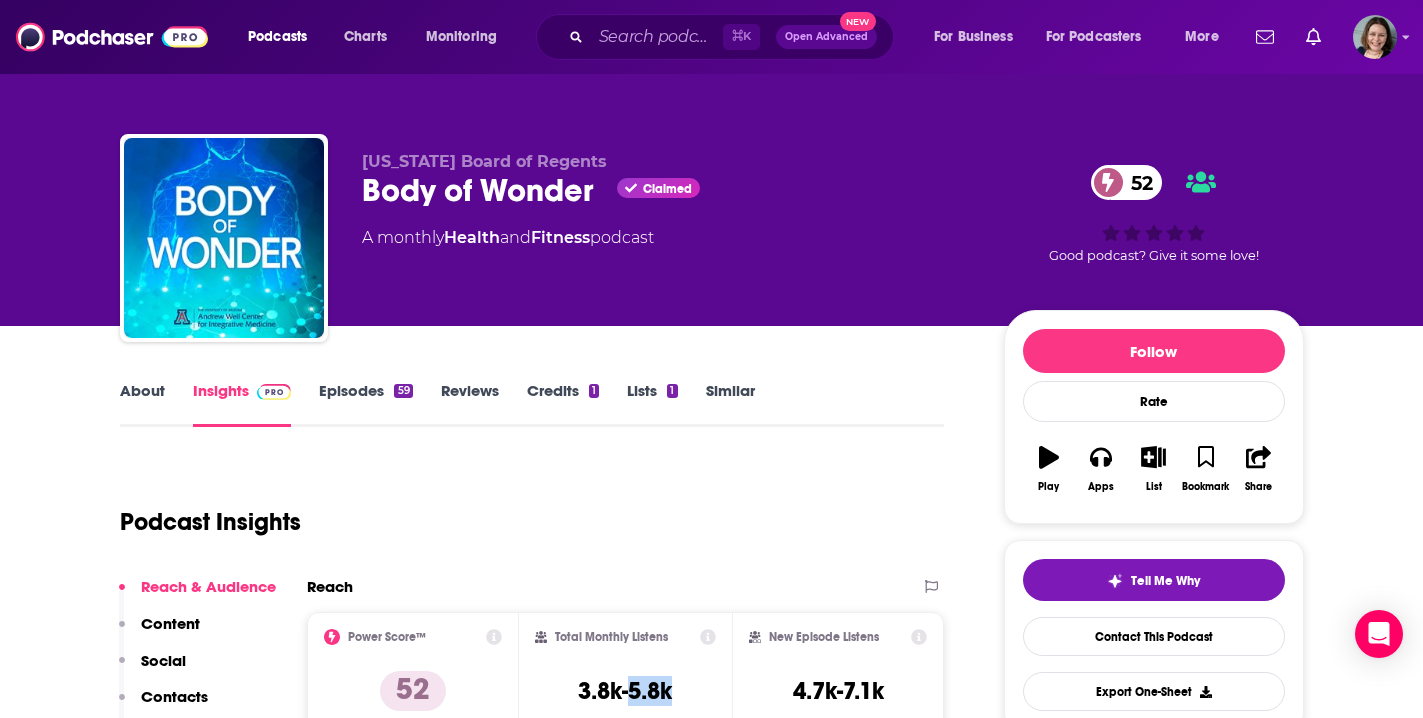 drag, startPoint x: 627, startPoint y: 689, endPoint x: 686, endPoint y: 690, distance: 59.008472 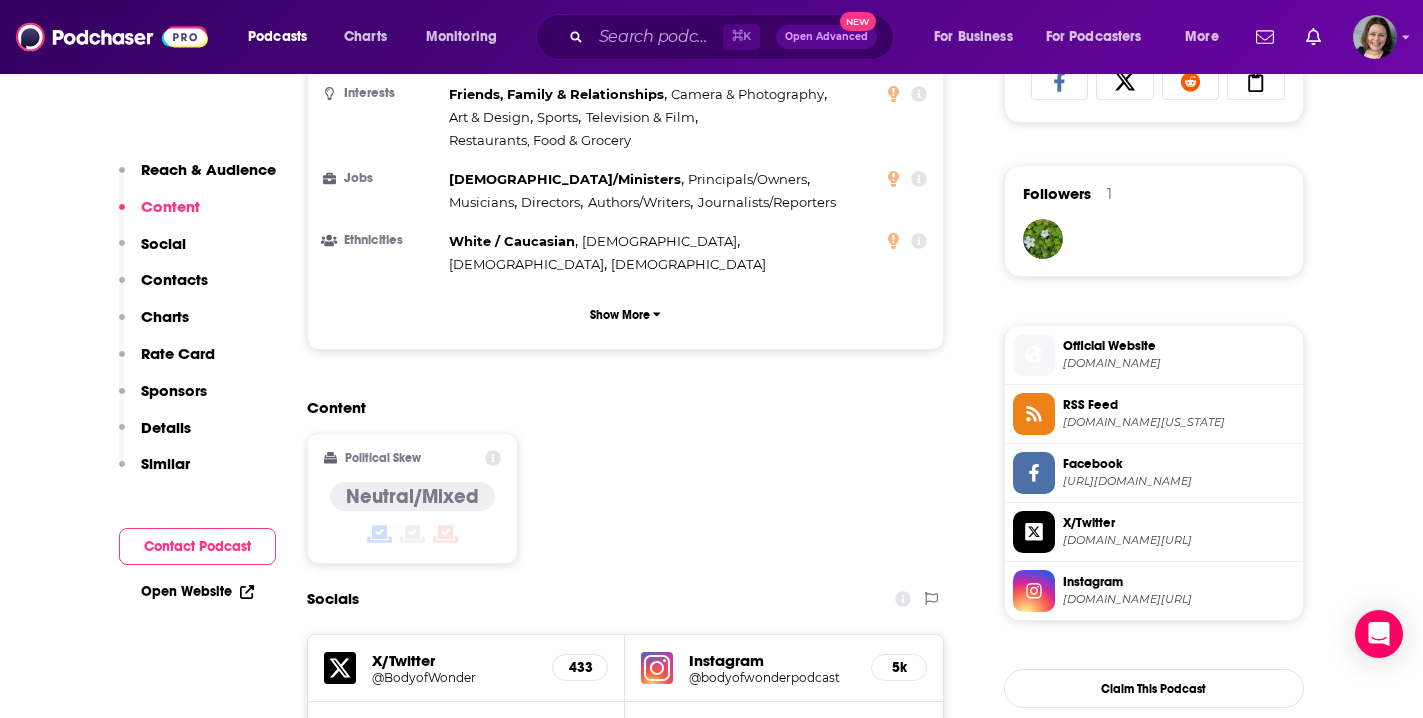 scroll, scrollTop: 1432, scrollLeft: 0, axis: vertical 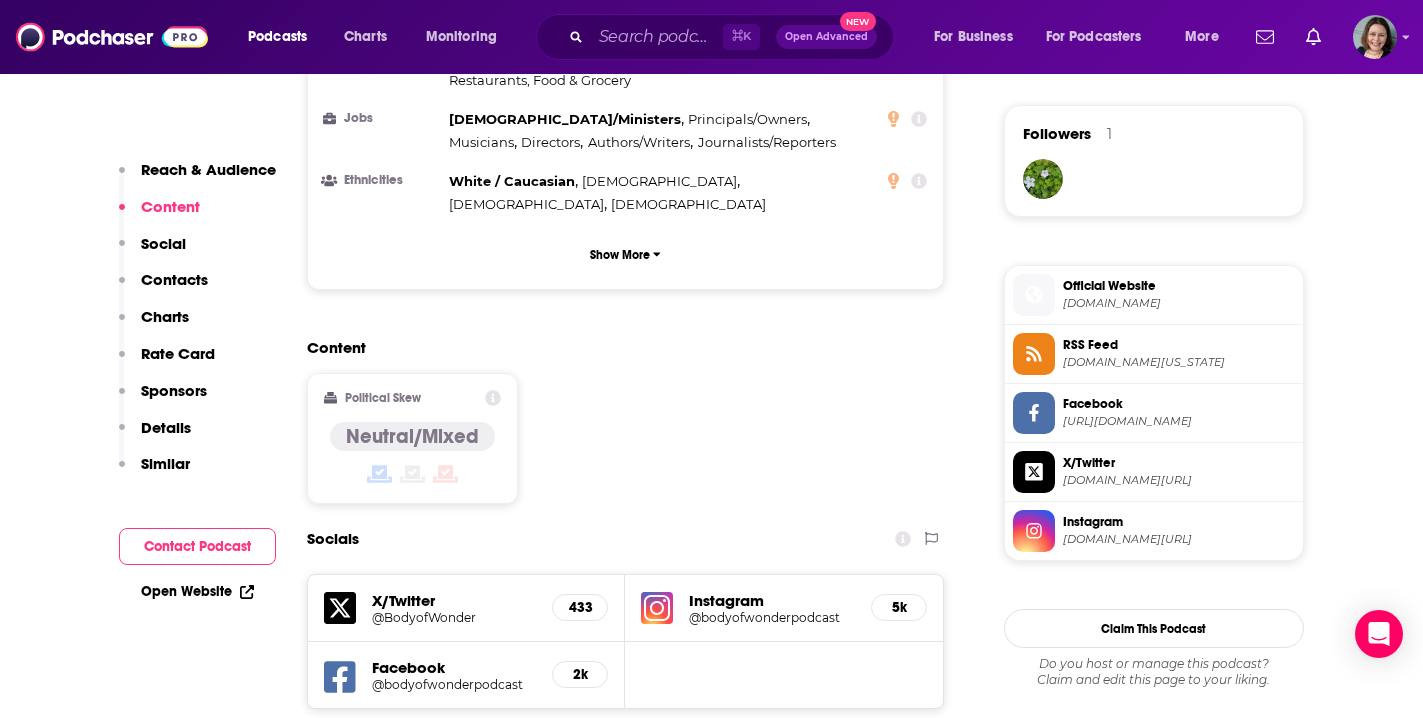 click on "@bodyofwonderpodcast" at bounding box center [772, 617] 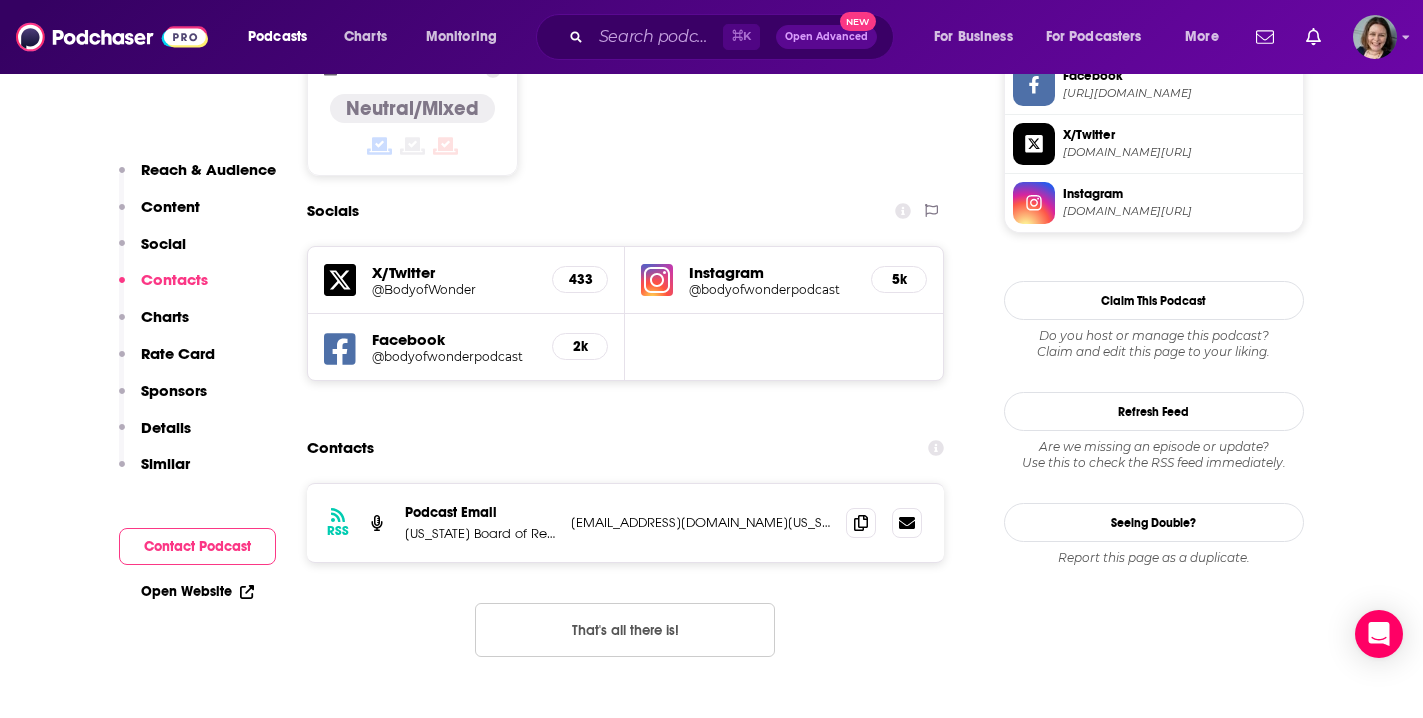scroll, scrollTop: 1775, scrollLeft: 0, axis: vertical 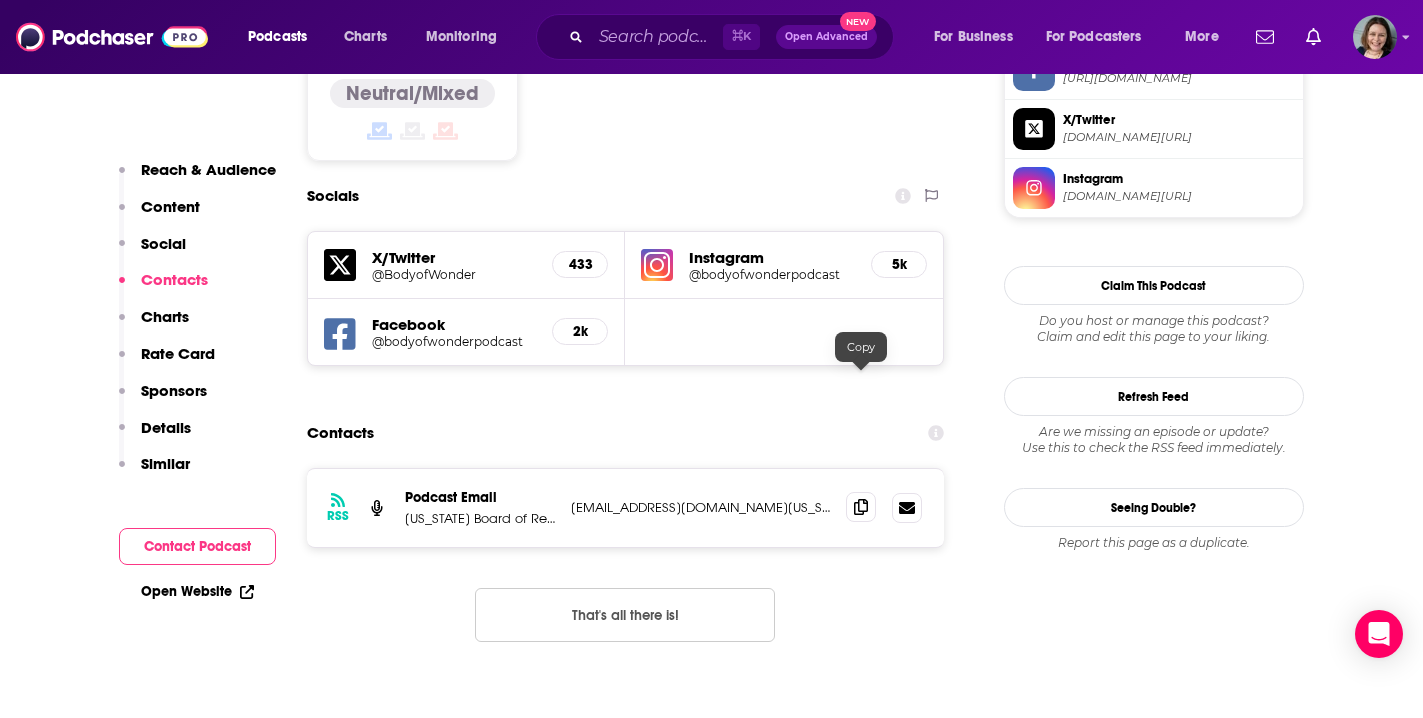 click 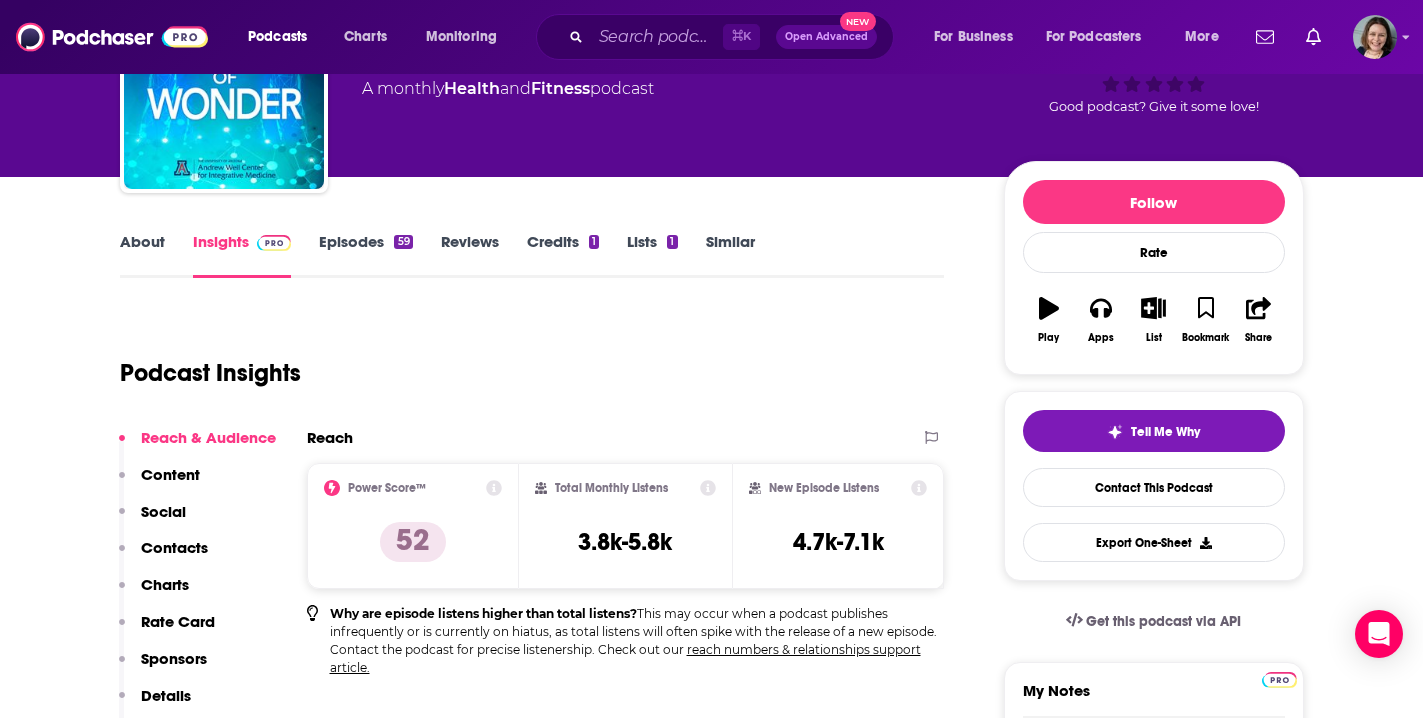 scroll, scrollTop: 0, scrollLeft: 0, axis: both 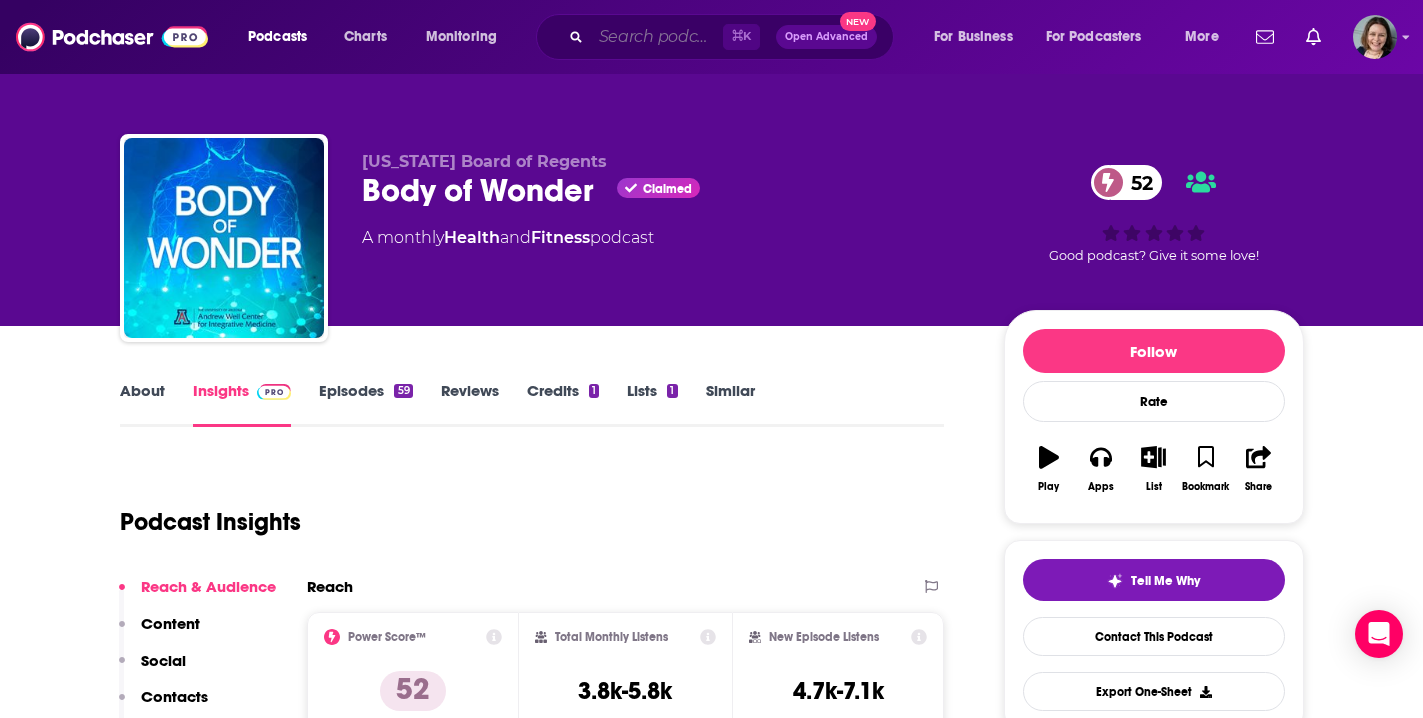 click at bounding box center [657, 37] 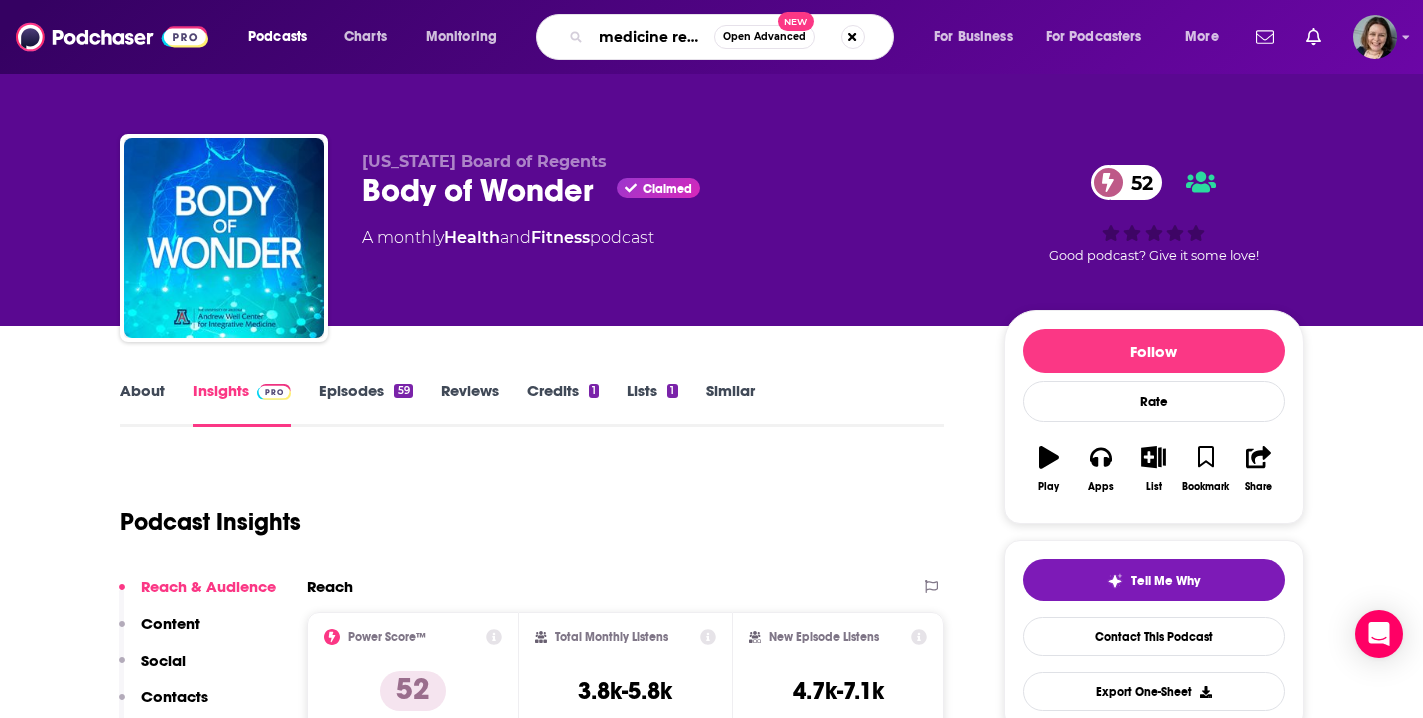 type on "medicine redefined" 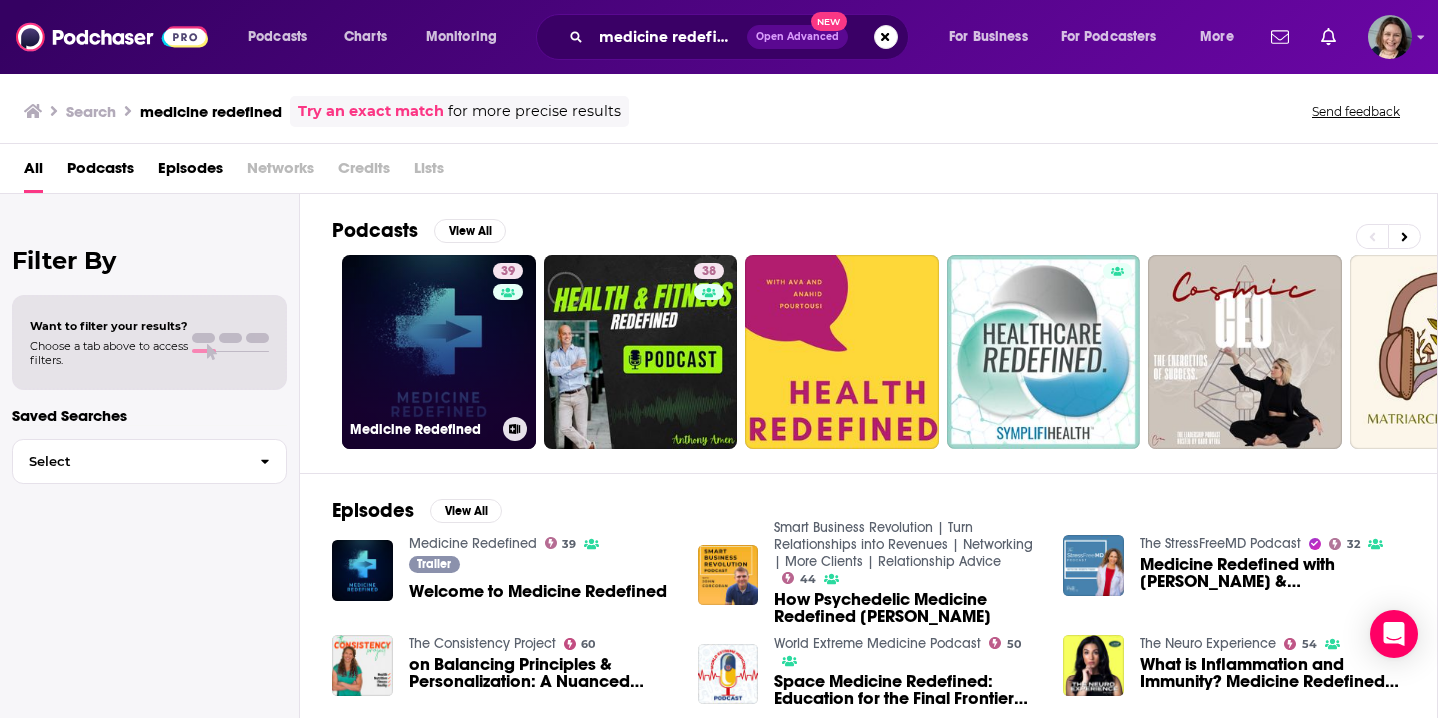 click on "39 Medicine Redefined" at bounding box center (439, 352) 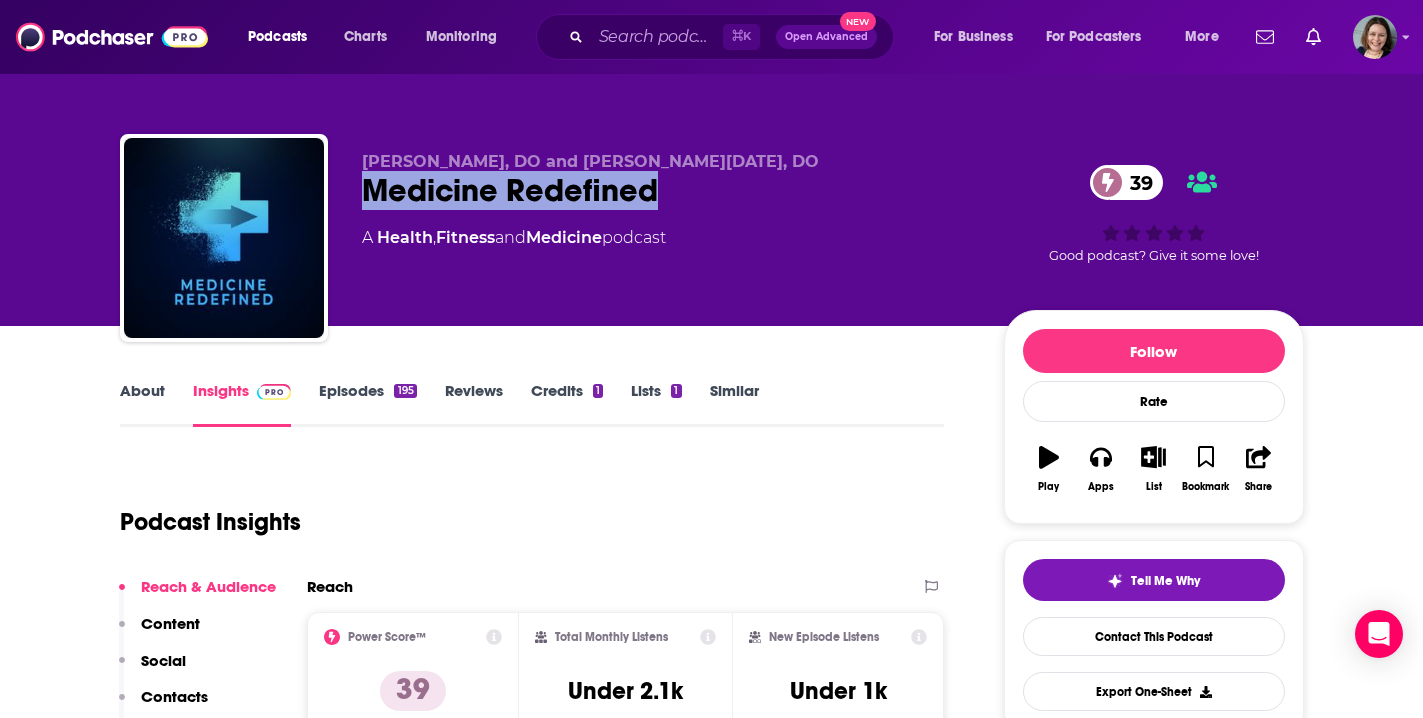 drag, startPoint x: 364, startPoint y: 189, endPoint x: 650, endPoint y: 194, distance: 286.0437 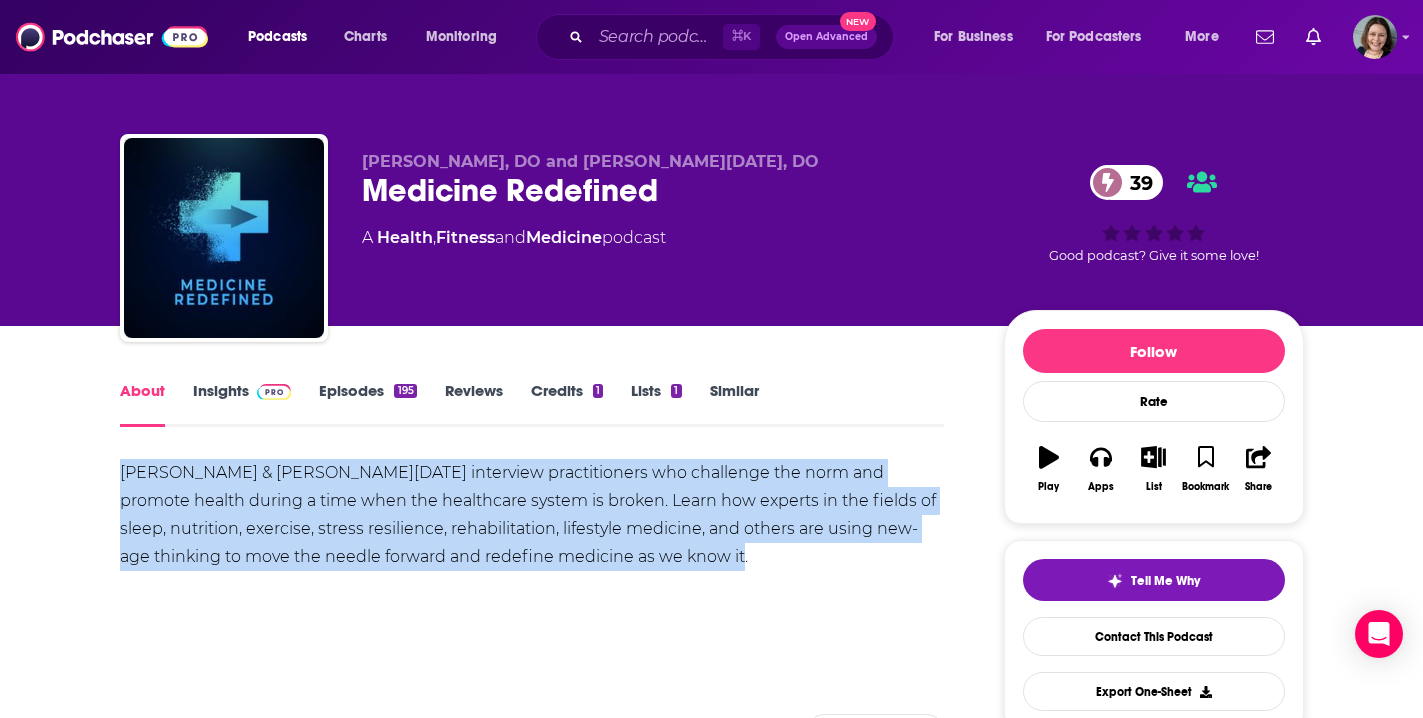 drag, startPoint x: 118, startPoint y: 471, endPoint x: 666, endPoint y: 550, distance: 553.66504 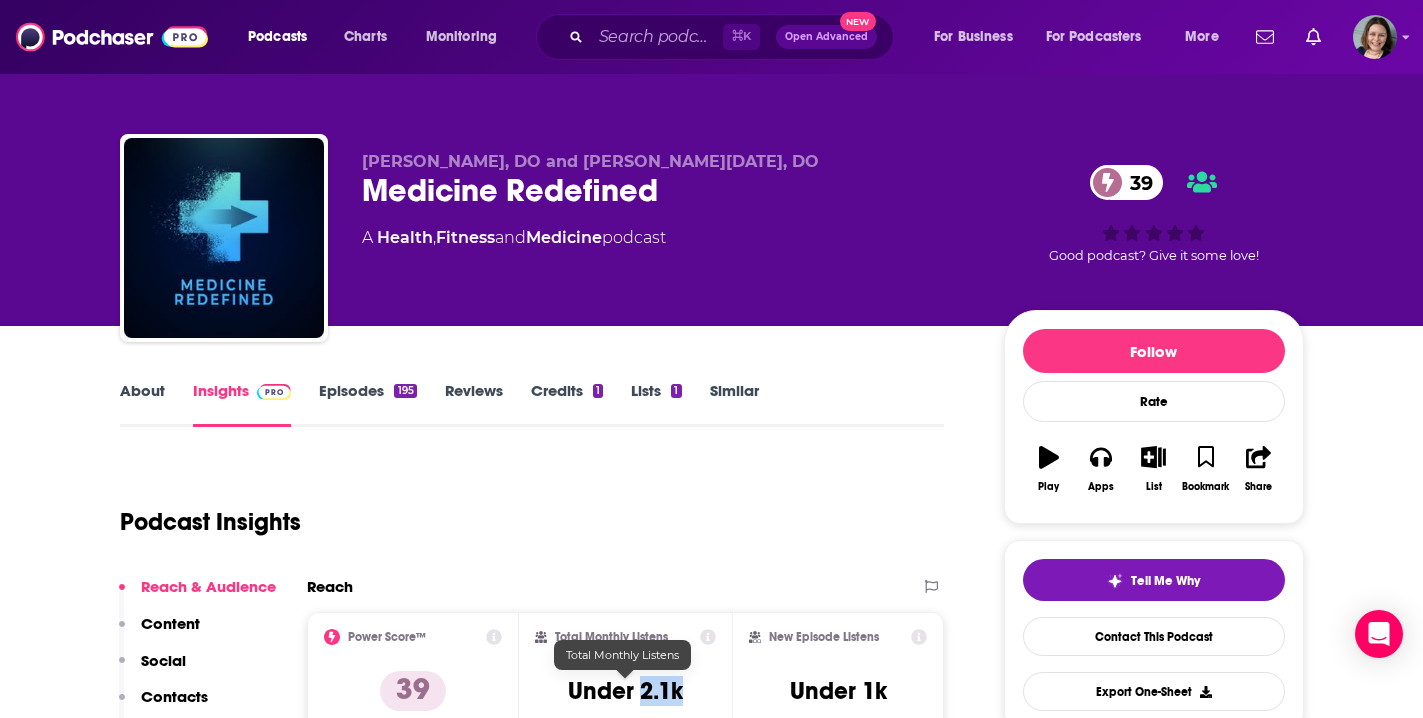 drag, startPoint x: 639, startPoint y: 690, endPoint x: 686, endPoint y: 693, distance: 47.095646 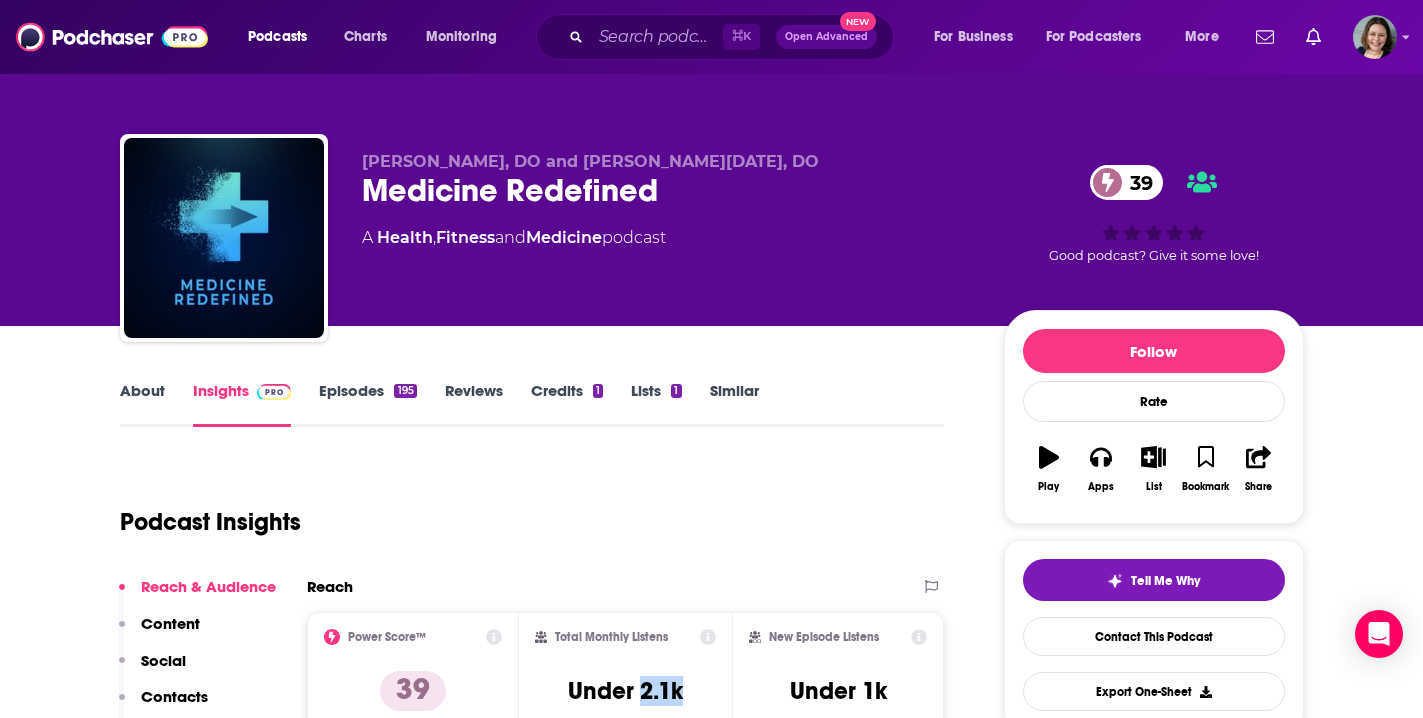 copy on "2.1k" 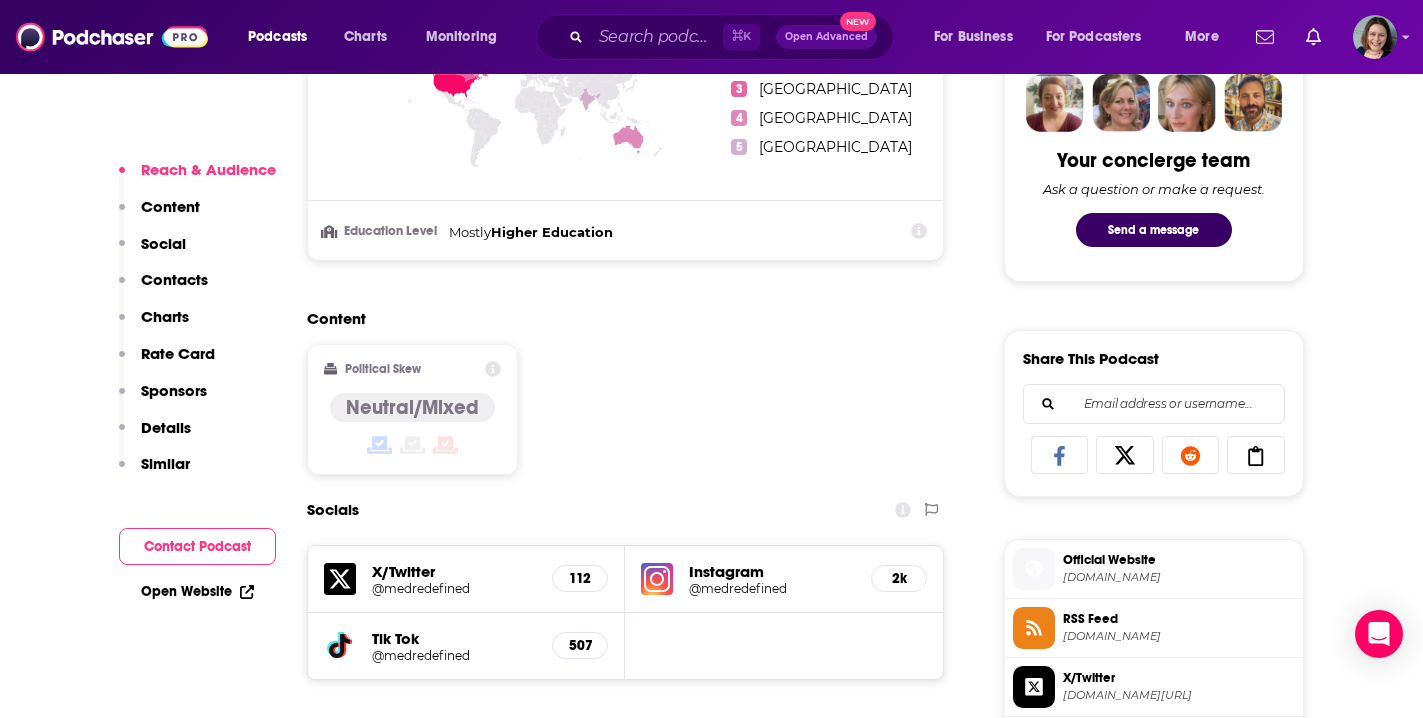 scroll, scrollTop: 1165, scrollLeft: 0, axis: vertical 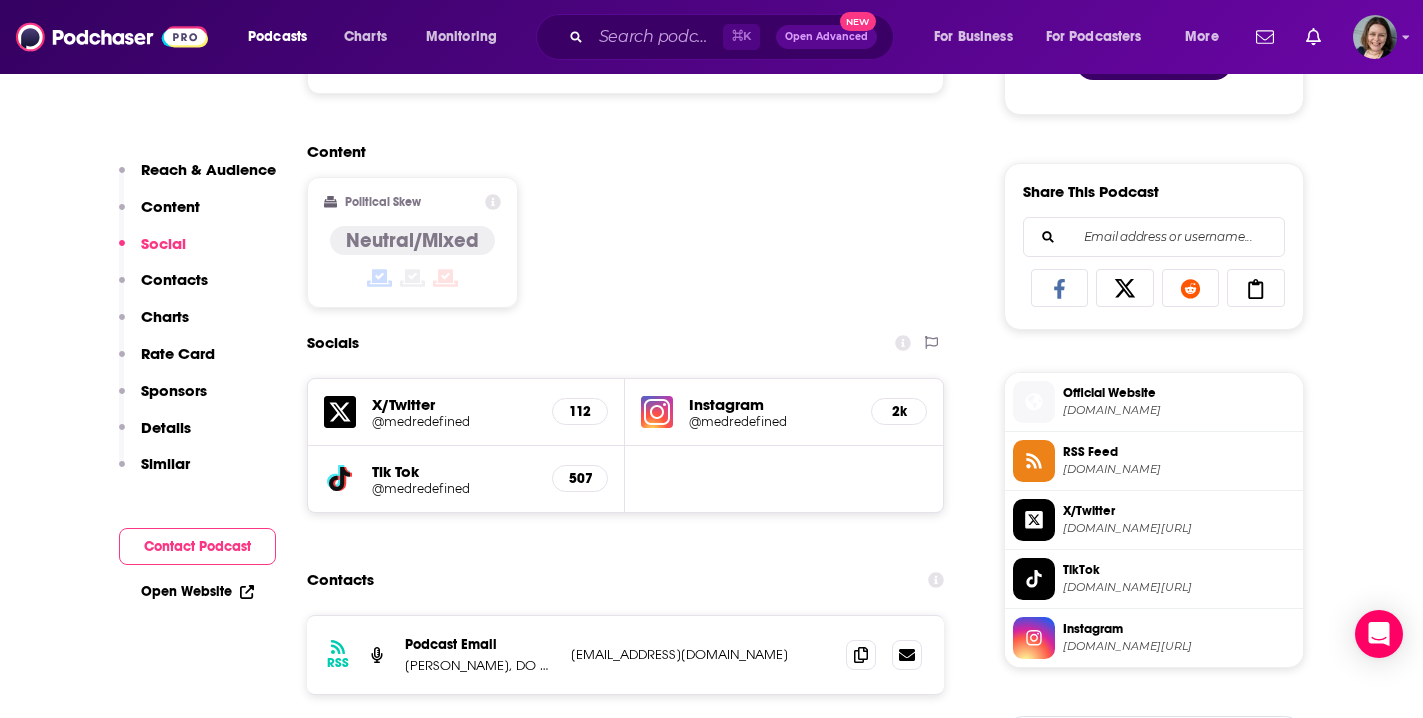 click on "@medredefined" at bounding box center [772, 421] 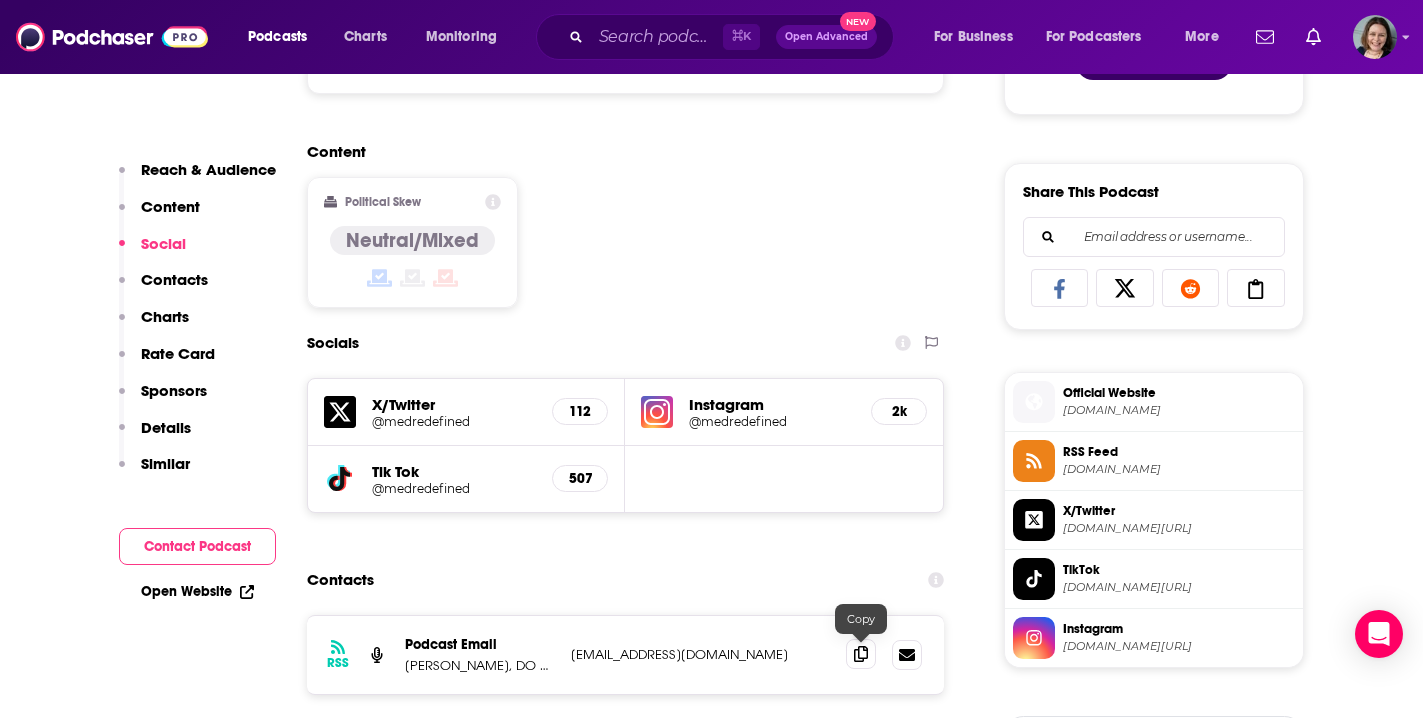 click 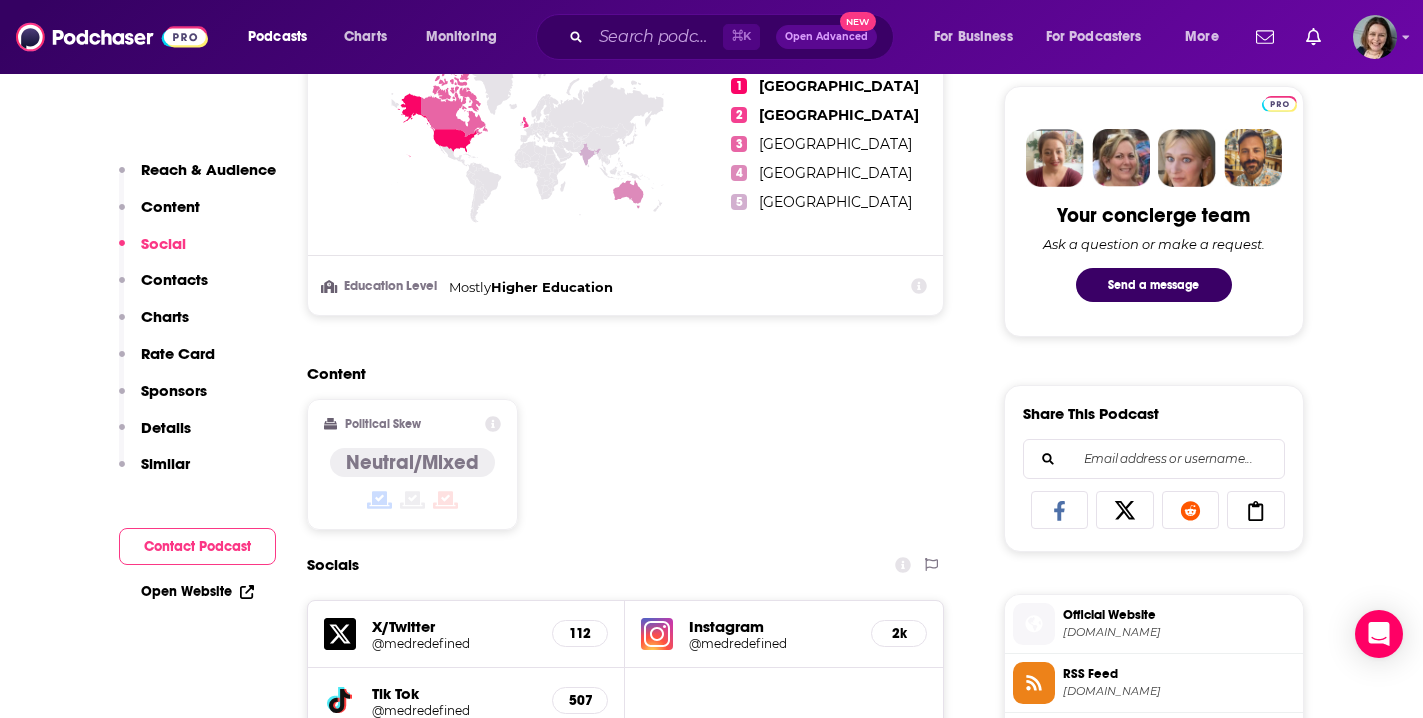 scroll, scrollTop: 0, scrollLeft: 0, axis: both 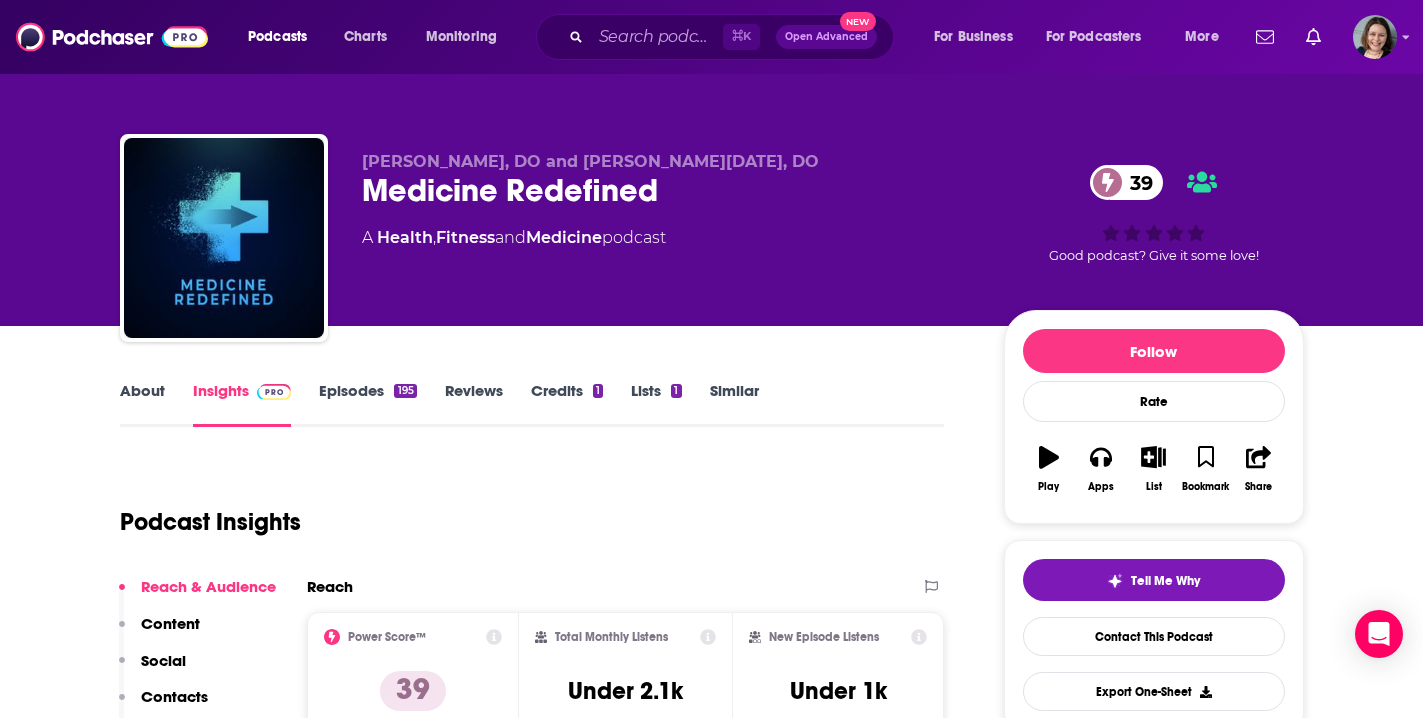 click on "Episodes 195" at bounding box center [367, 404] 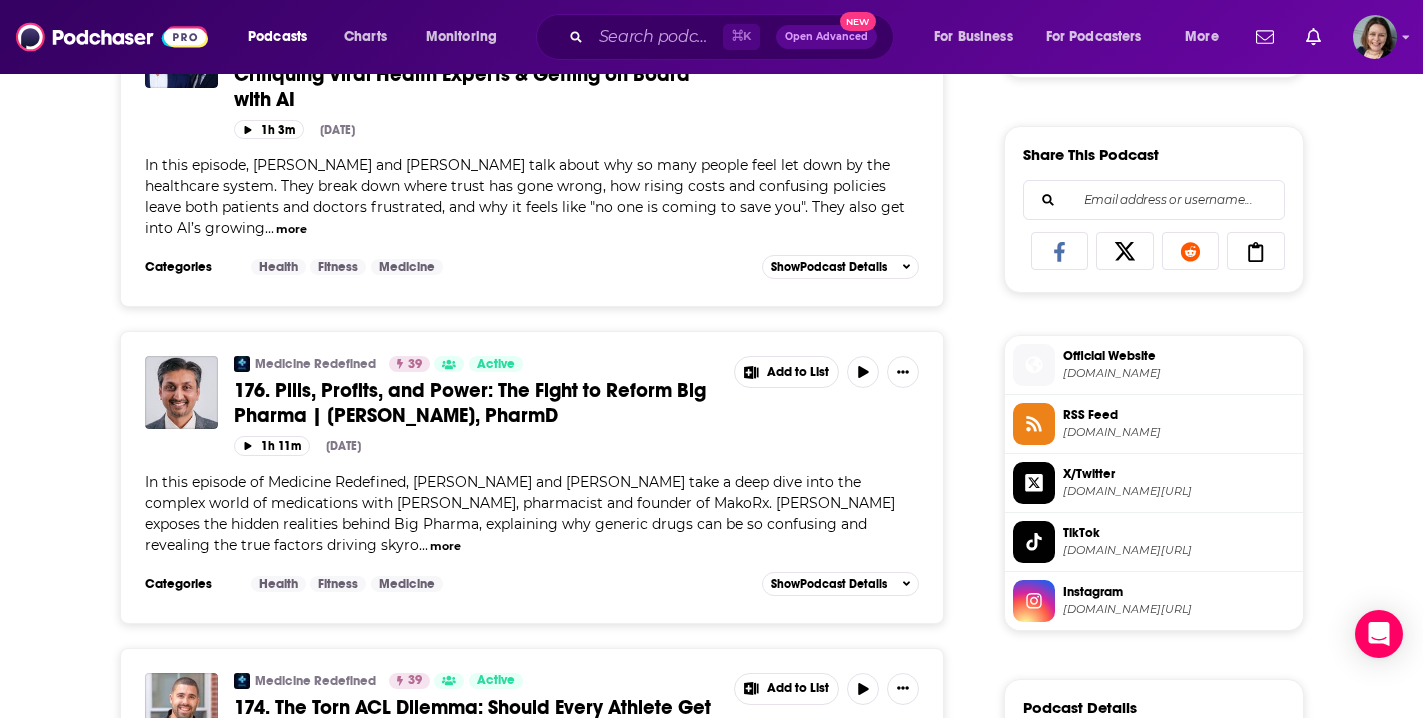 scroll, scrollTop: 1262, scrollLeft: 0, axis: vertical 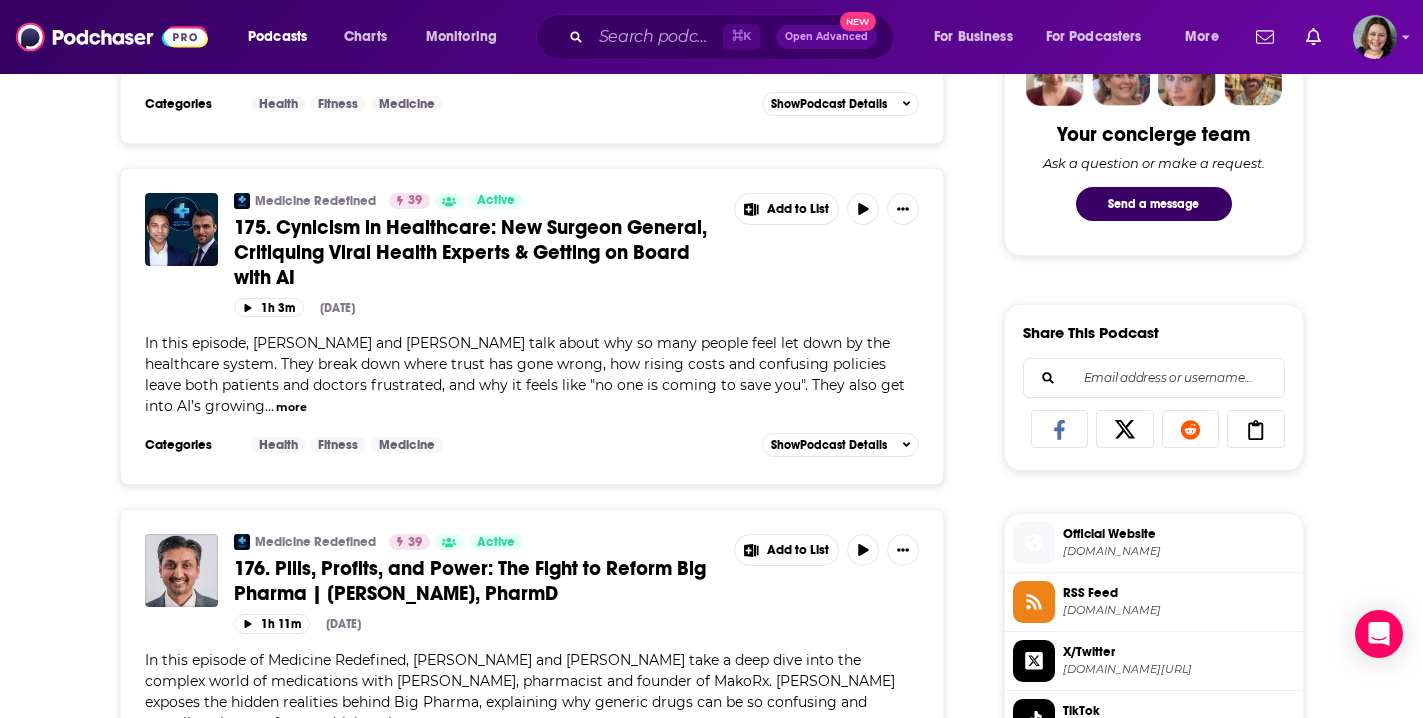 click on "175. Cynicism in Healthcare: New Surgeon General, Critiquing Viral Health Experts & Getting on Board with AI" at bounding box center (470, 252) 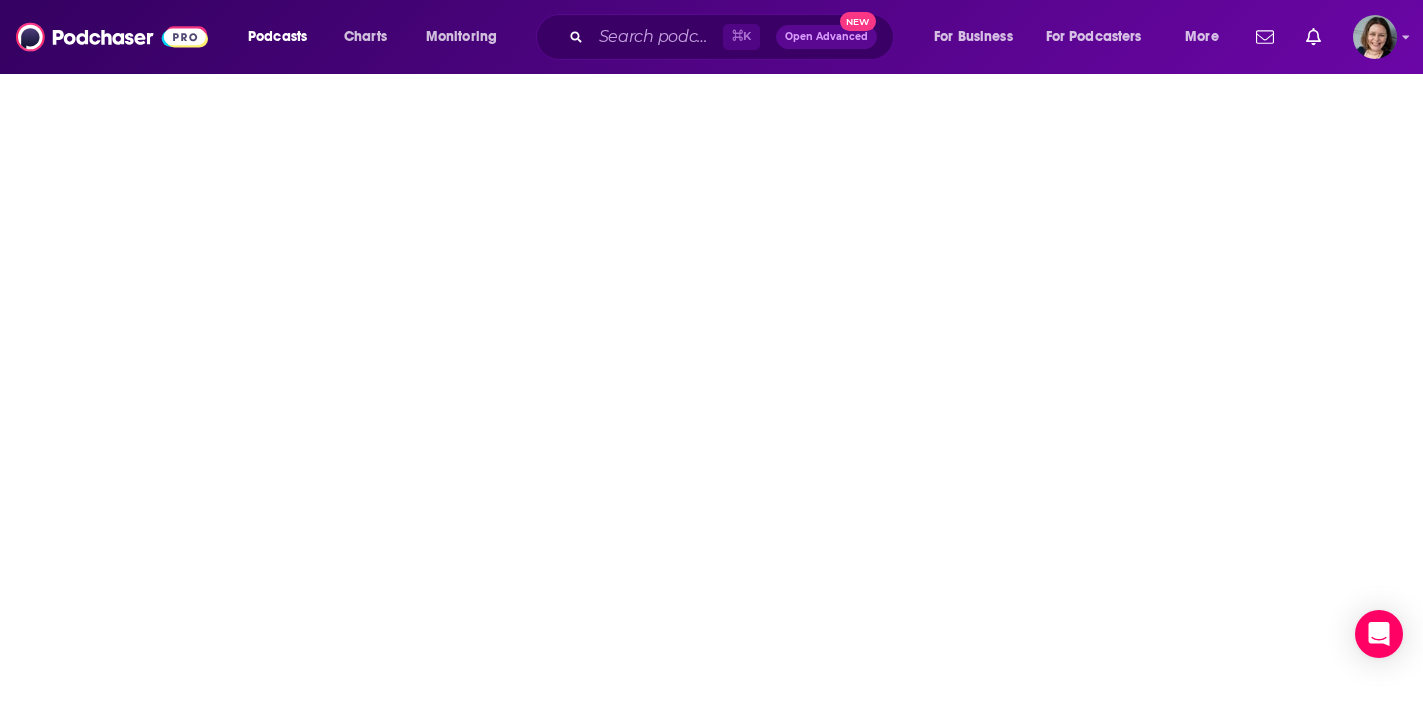 scroll, scrollTop: 0, scrollLeft: 0, axis: both 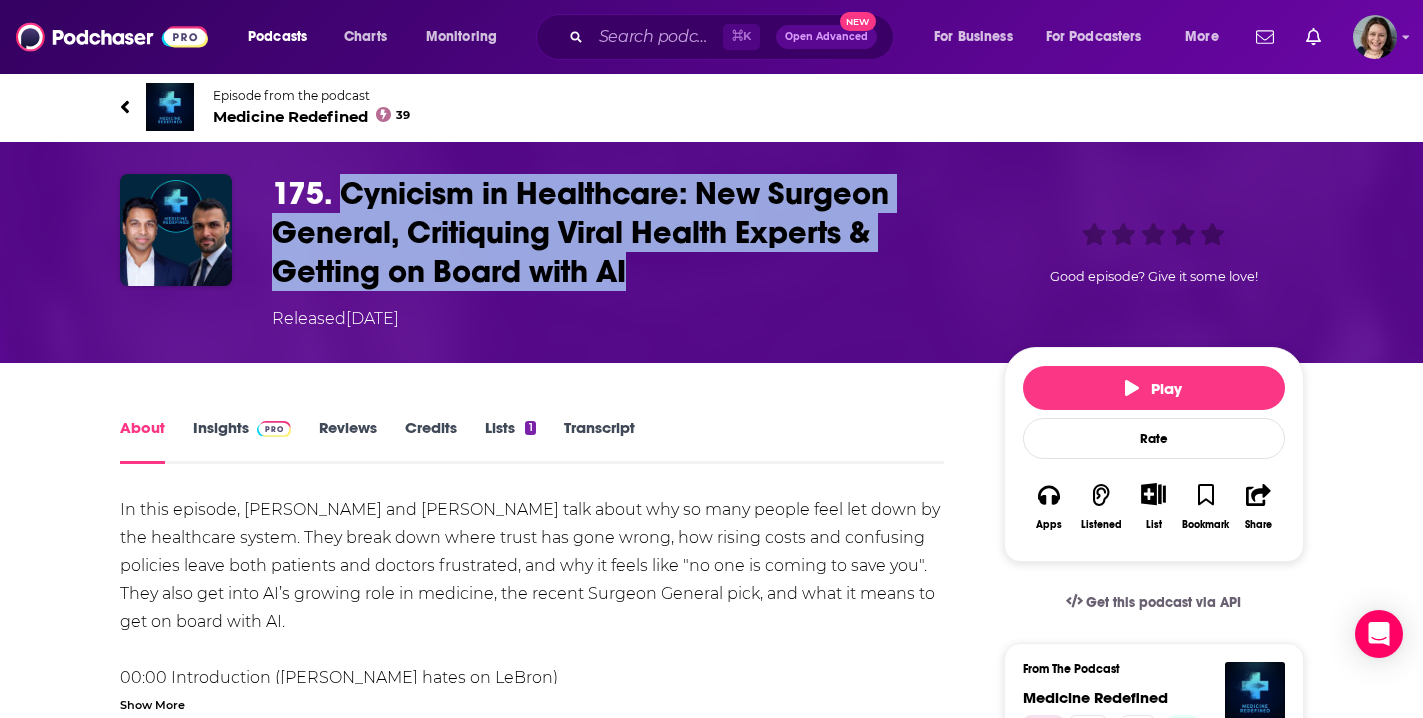 drag, startPoint x: 346, startPoint y: 187, endPoint x: 632, endPoint y: 281, distance: 301.05148 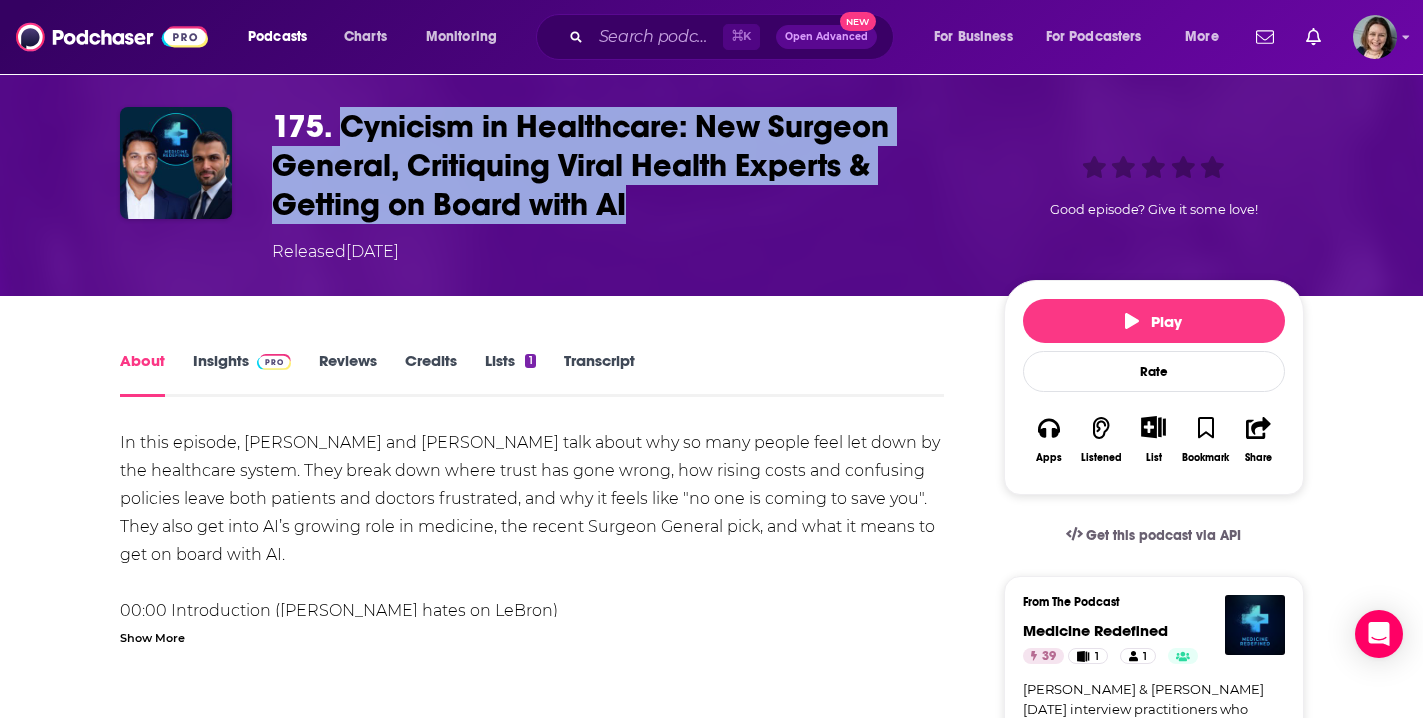scroll, scrollTop: 97, scrollLeft: 0, axis: vertical 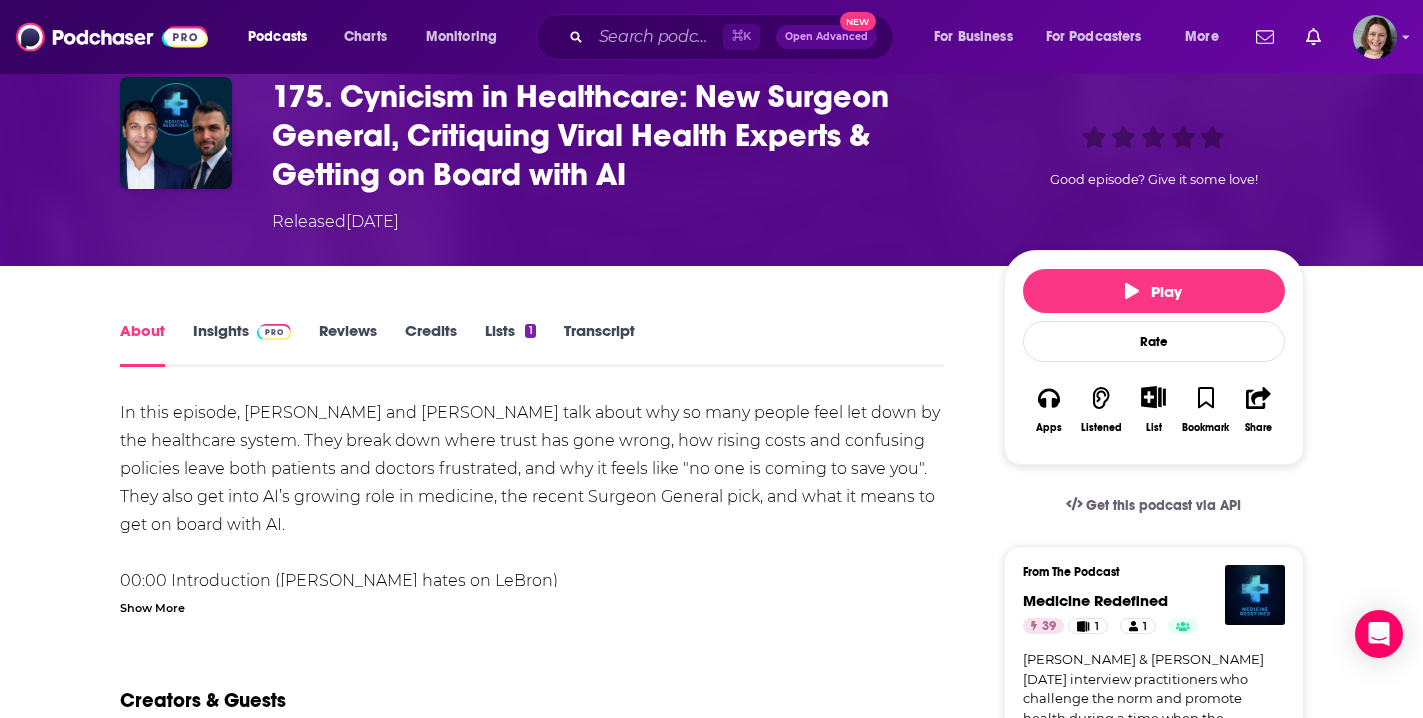 click on "Show More" at bounding box center [152, 606] 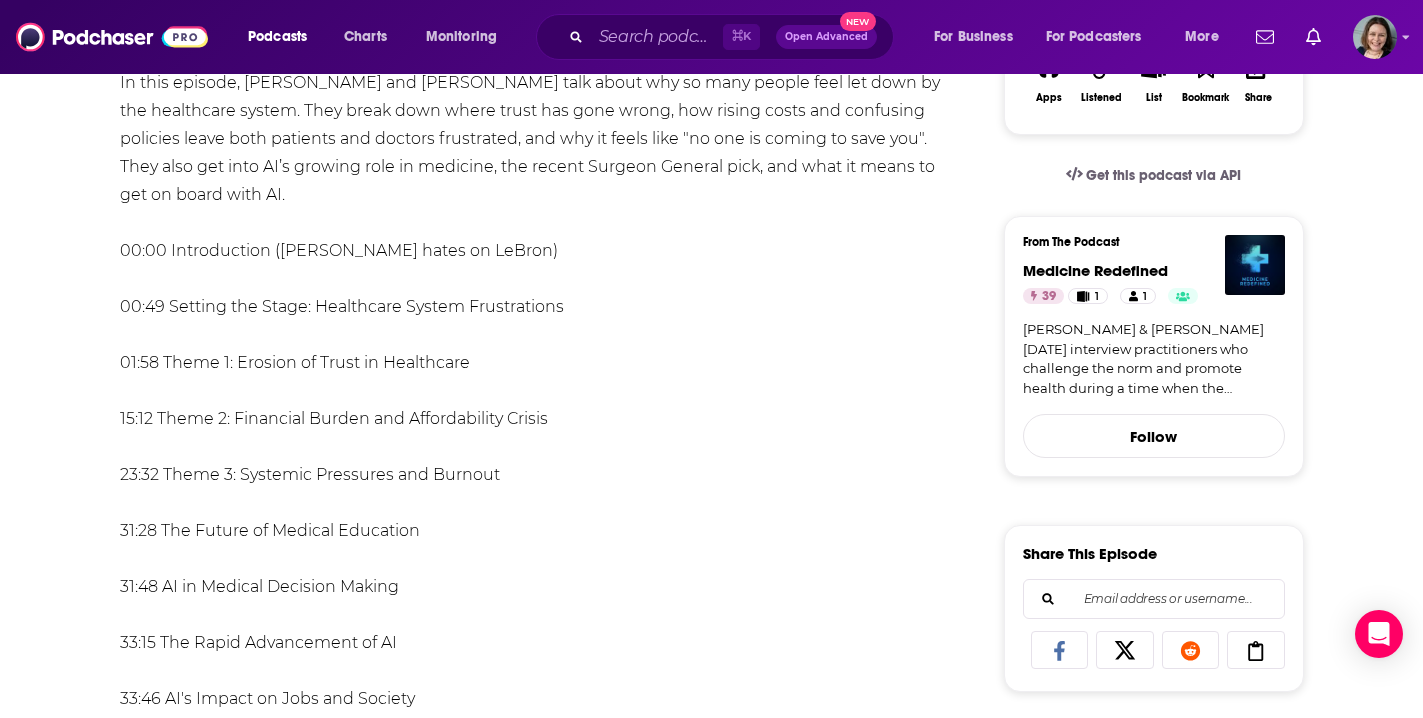 scroll, scrollTop: 432, scrollLeft: 0, axis: vertical 